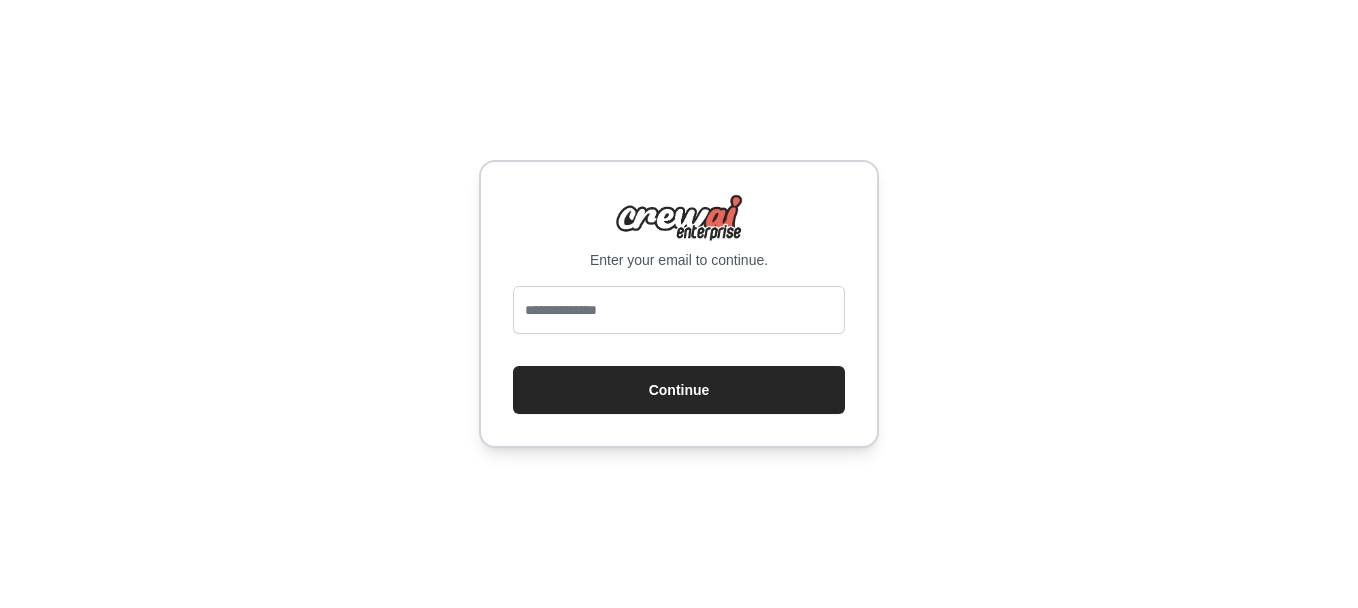 scroll, scrollTop: 0, scrollLeft: 0, axis: both 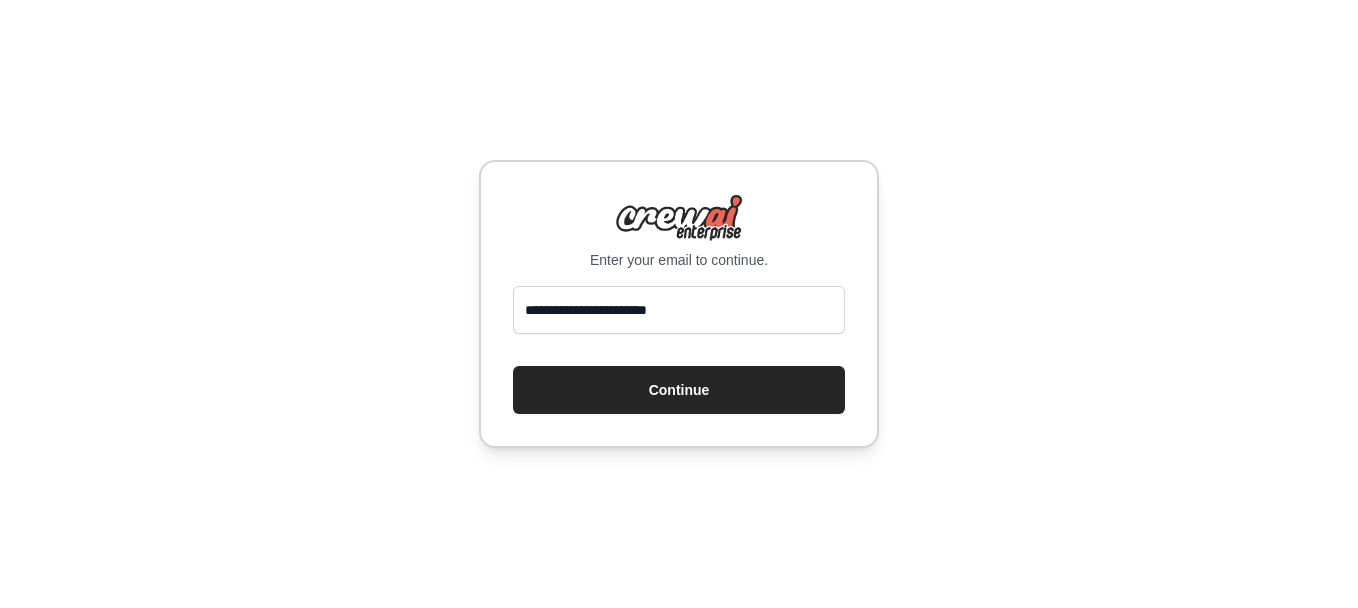 type on "**********" 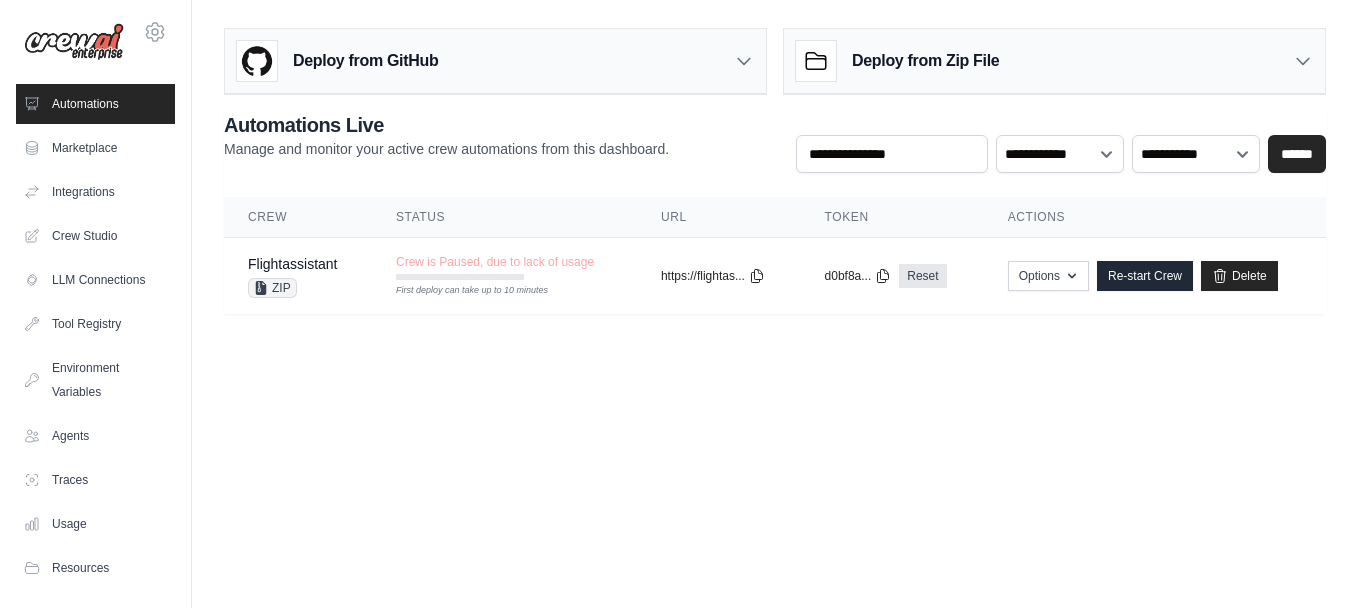 scroll, scrollTop: 0, scrollLeft: 0, axis: both 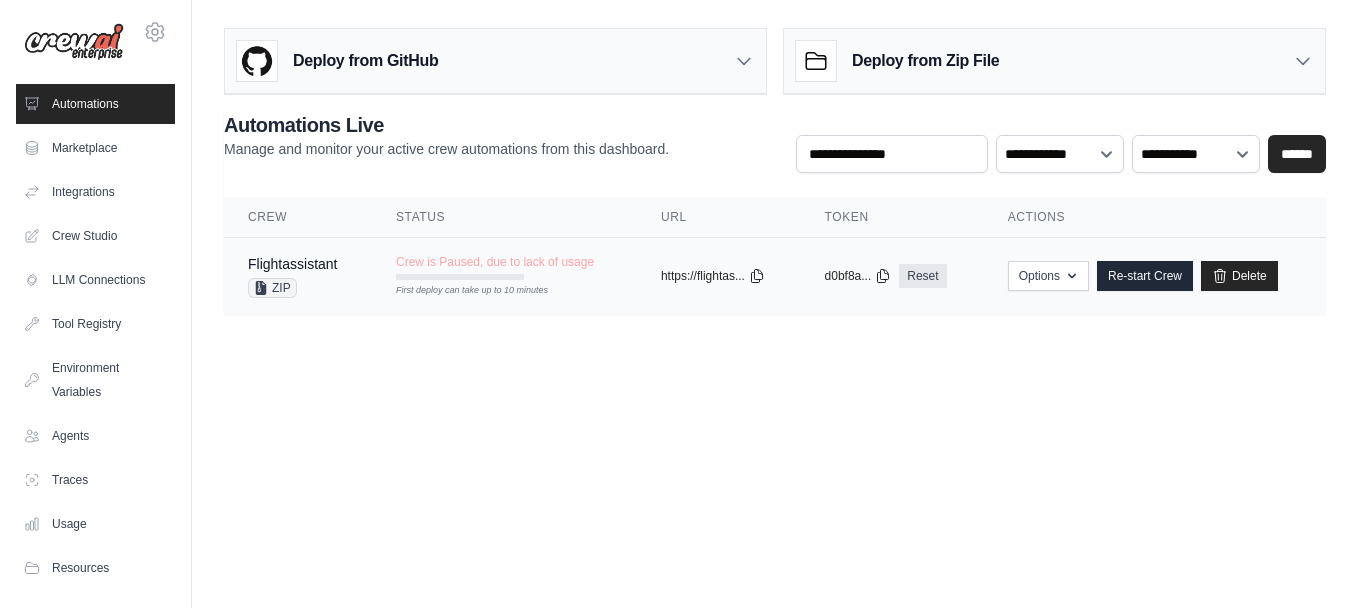 click on "Crew is Paused, due to lack of usage" at bounding box center [495, 262] 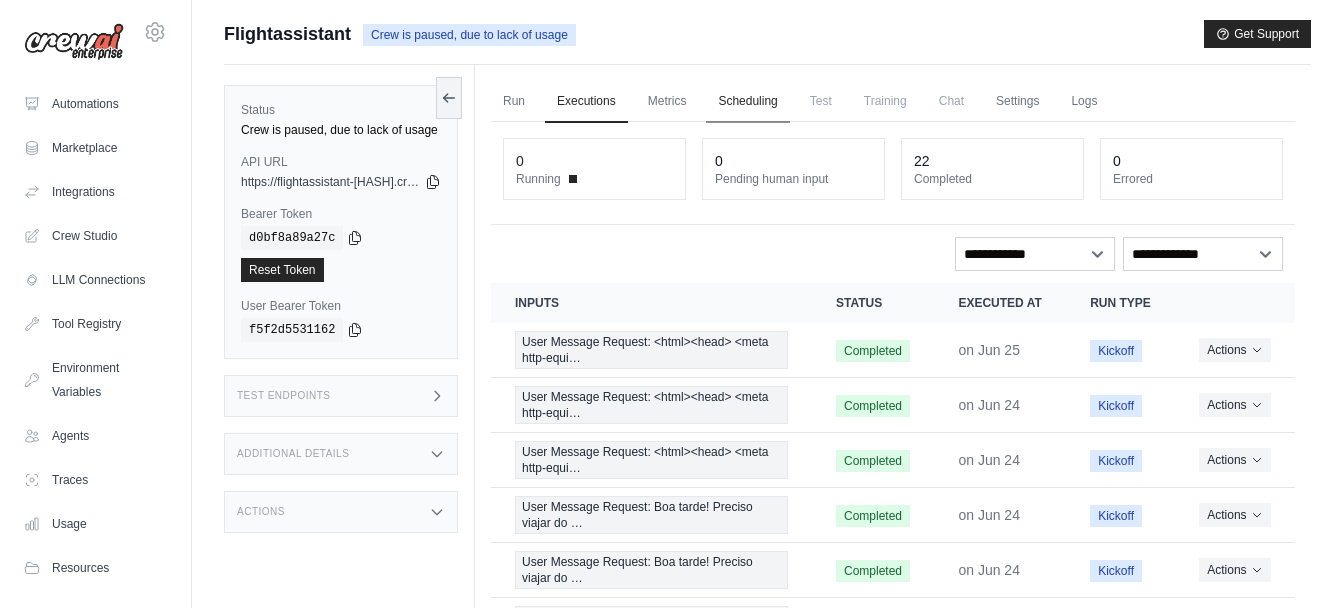 scroll, scrollTop: 0, scrollLeft: 0, axis: both 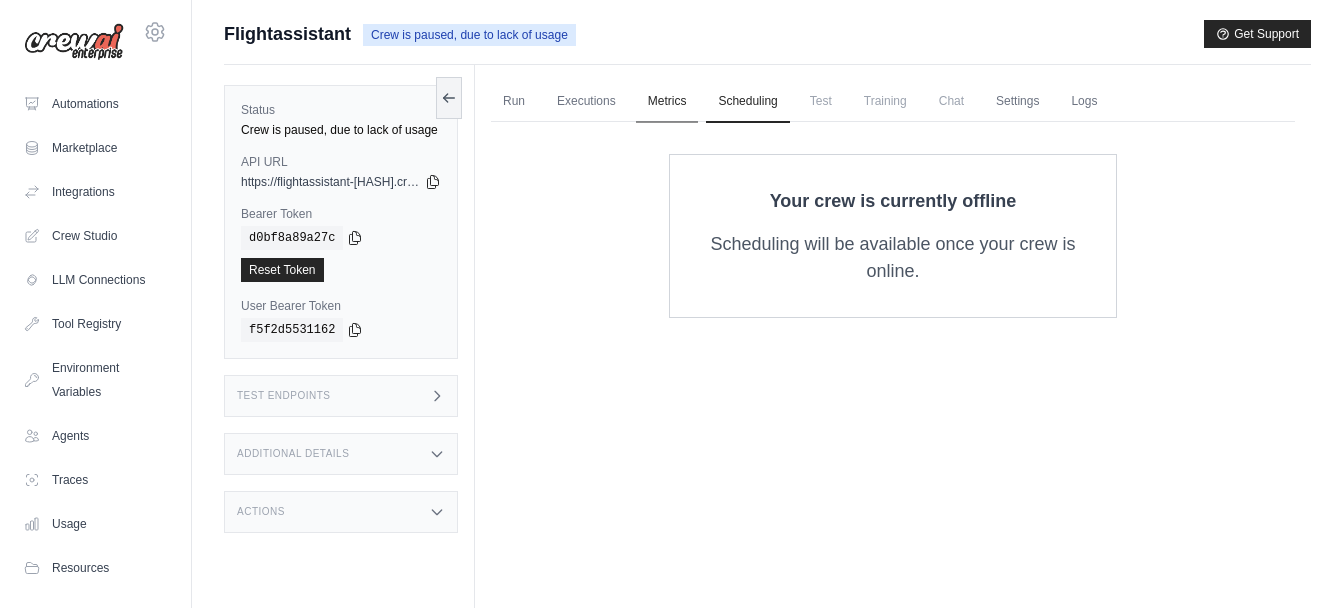 click on "Metrics" at bounding box center (667, 102) 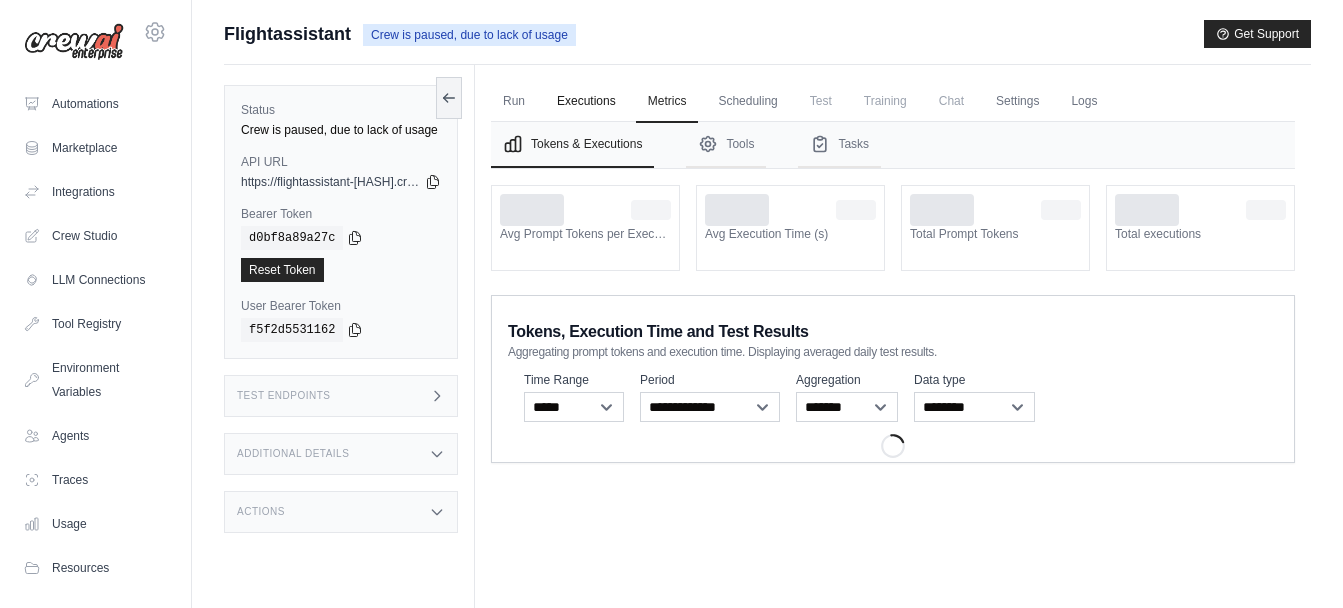 click on "Executions" at bounding box center [586, 102] 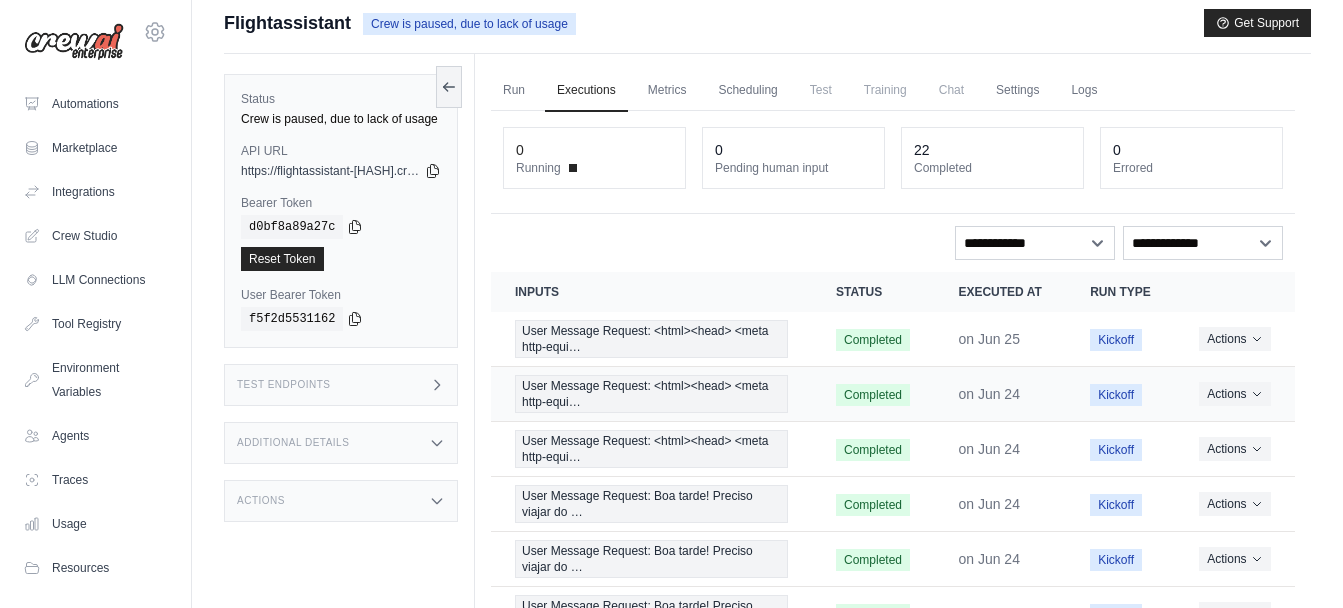 scroll, scrollTop: 0, scrollLeft: 0, axis: both 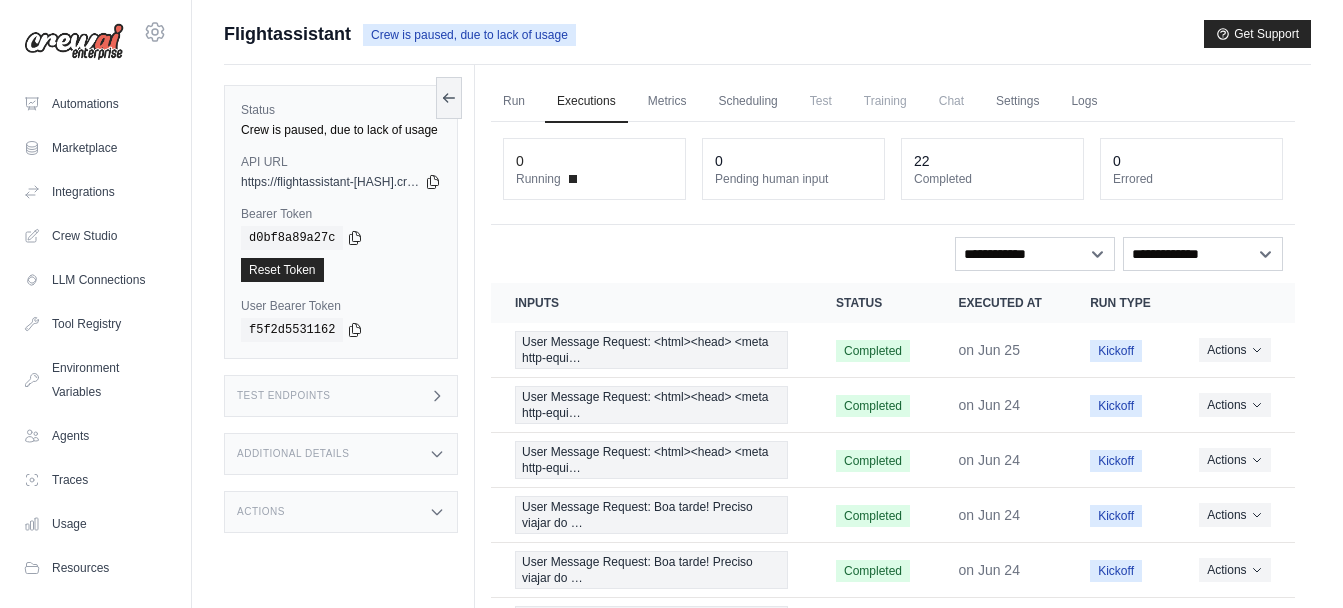 click 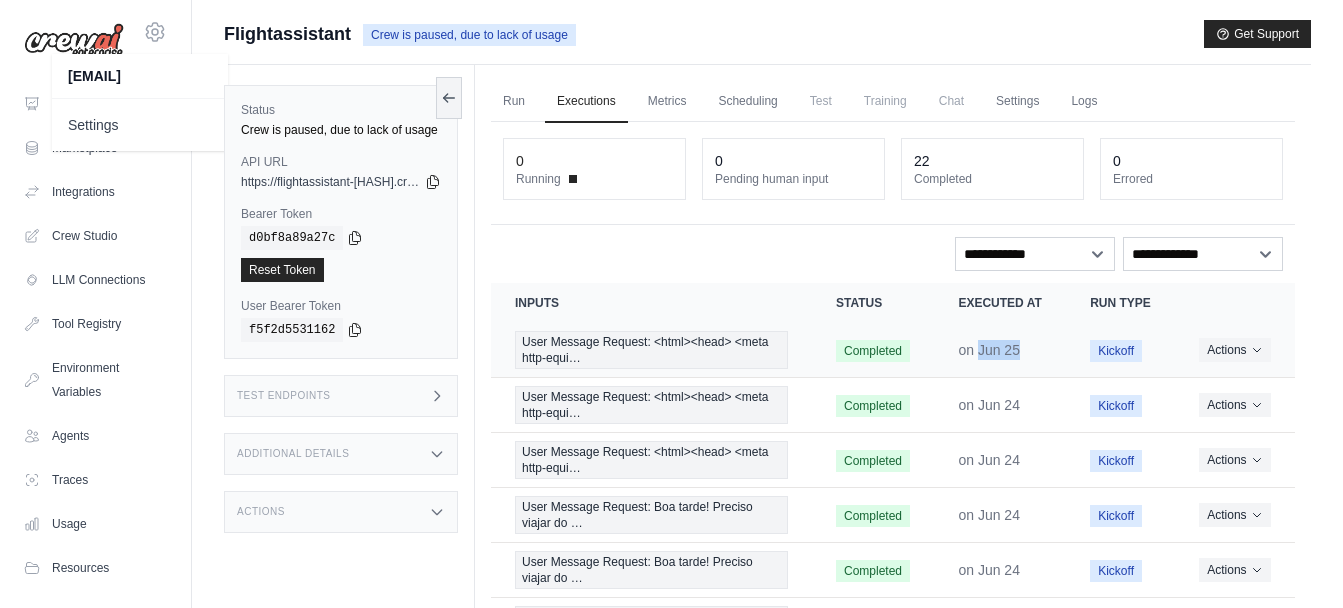 drag, startPoint x: 977, startPoint y: 347, endPoint x: 1044, endPoint y: 345, distance: 67.02985 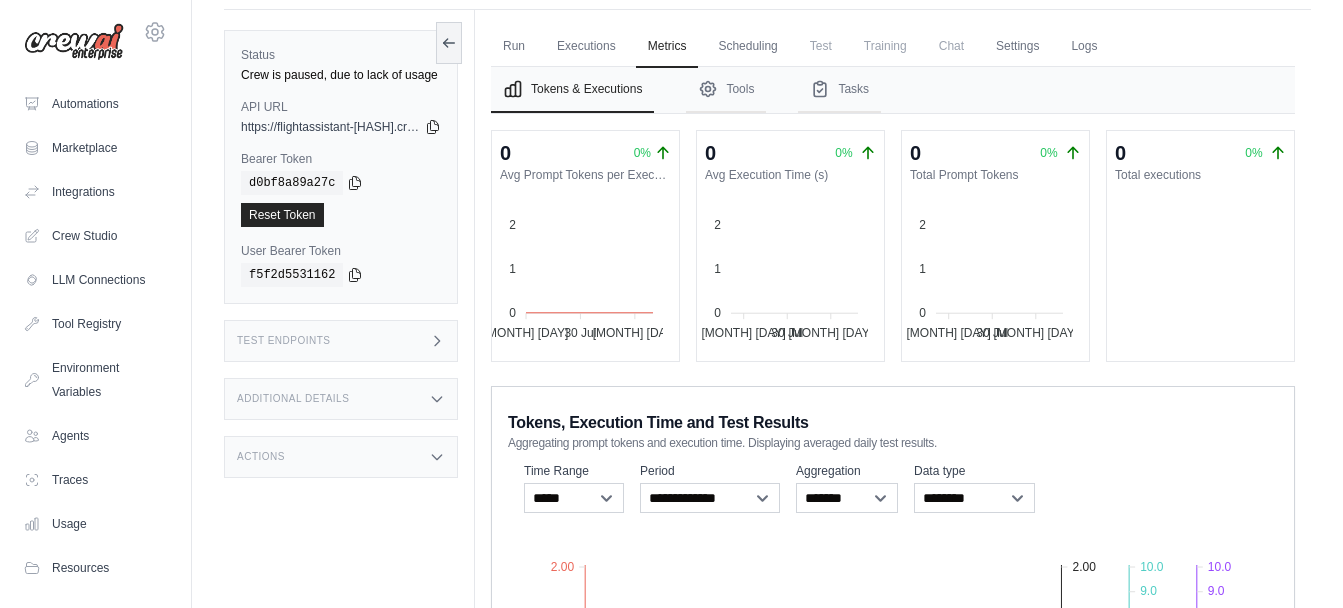 scroll, scrollTop: 0, scrollLeft: 0, axis: both 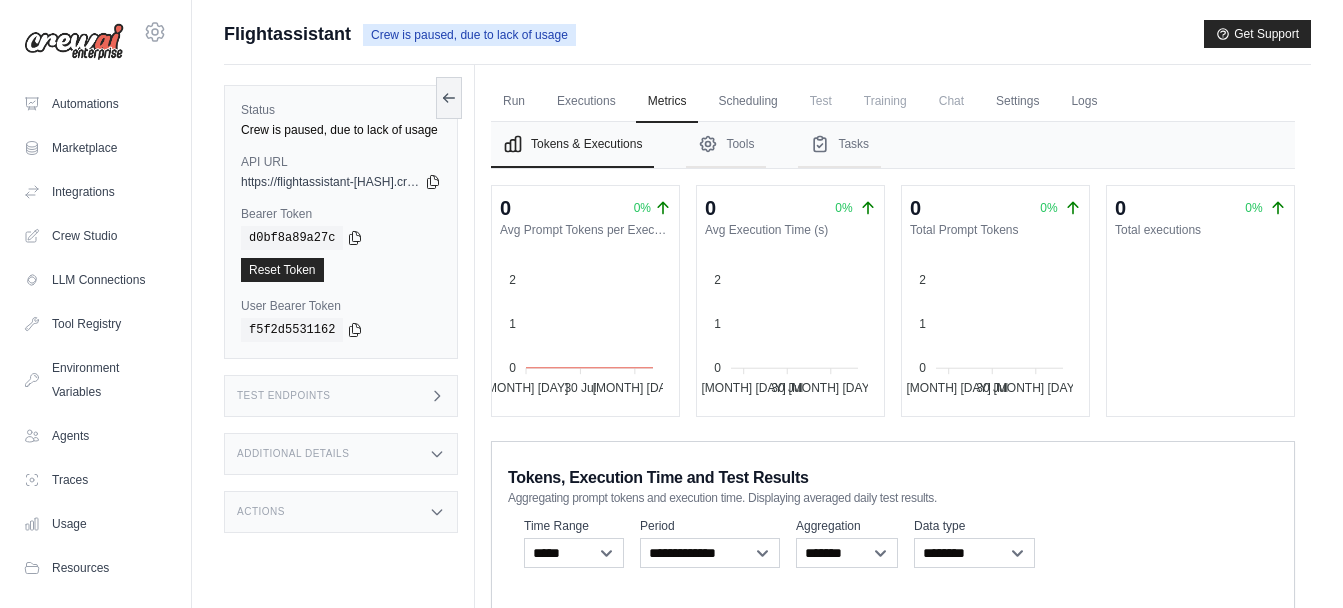 click on "Flightassistant" at bounding box center (287, 34) 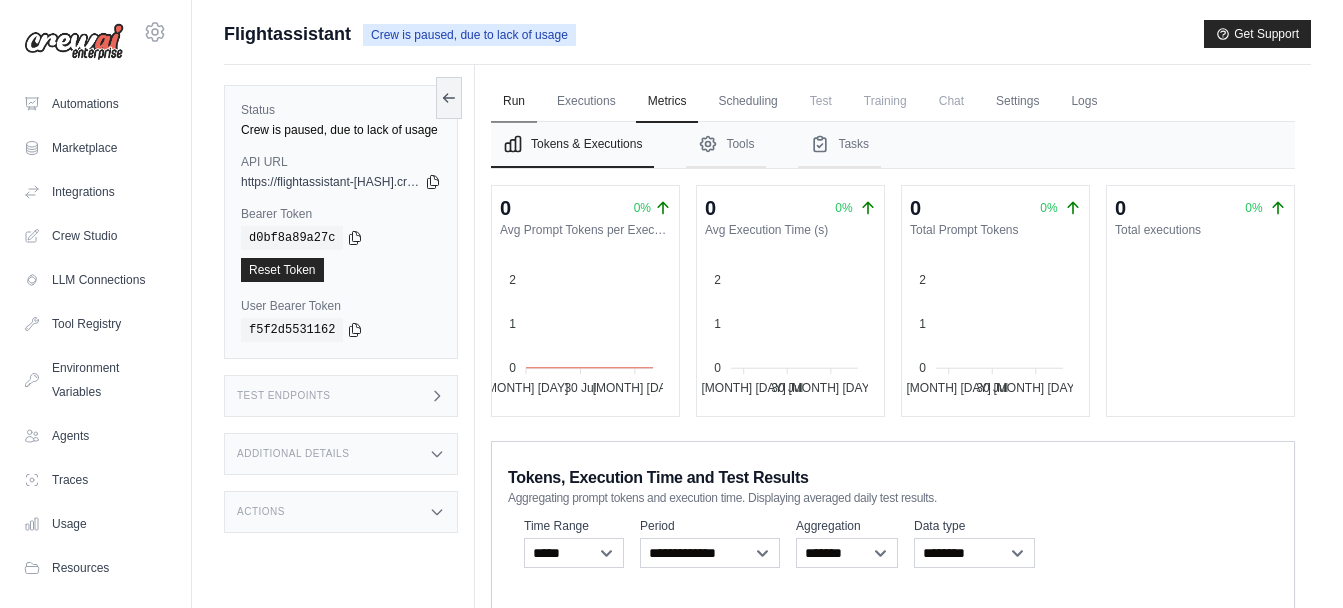 click on "Run" at bounding box center [514, 102] 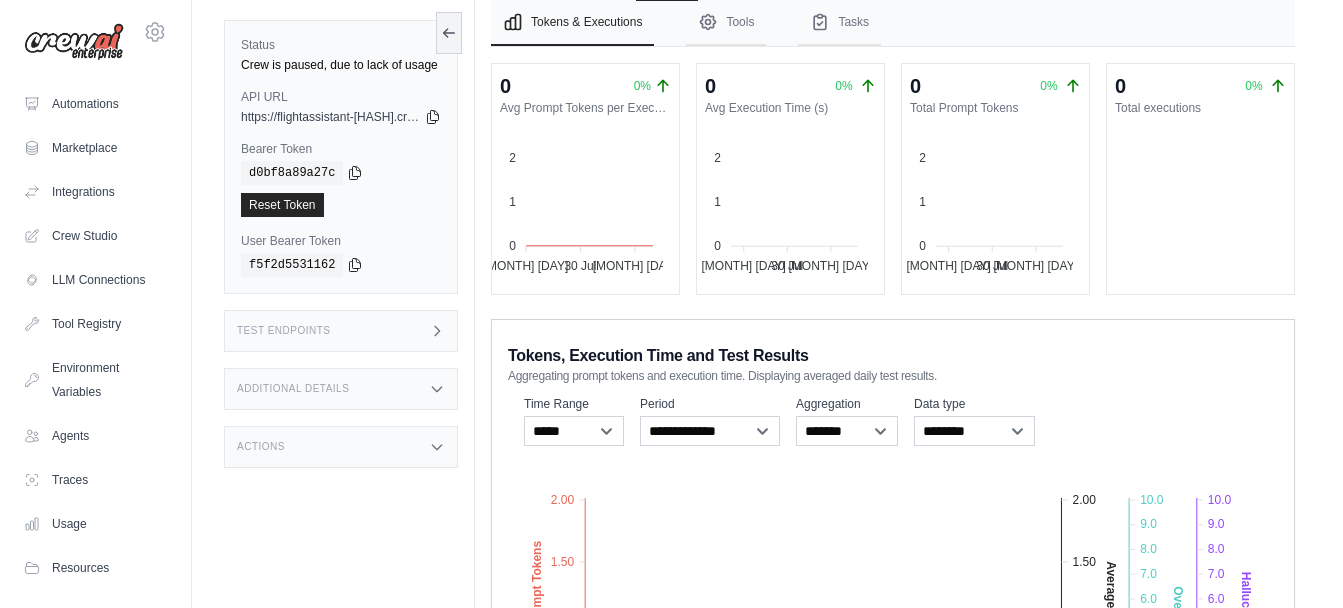 scroll, scrollTop: 85, scrollLeft: 0, axis: vertical 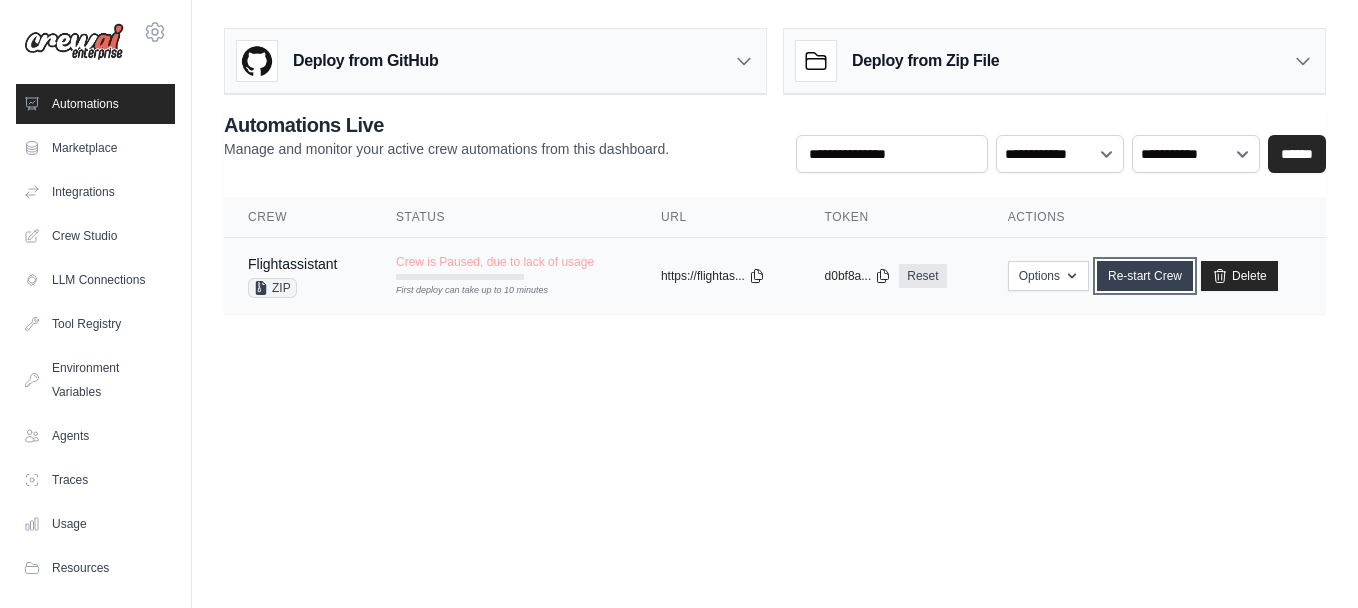 click on "Re-start Crew" at bounding box center [1145, 276] 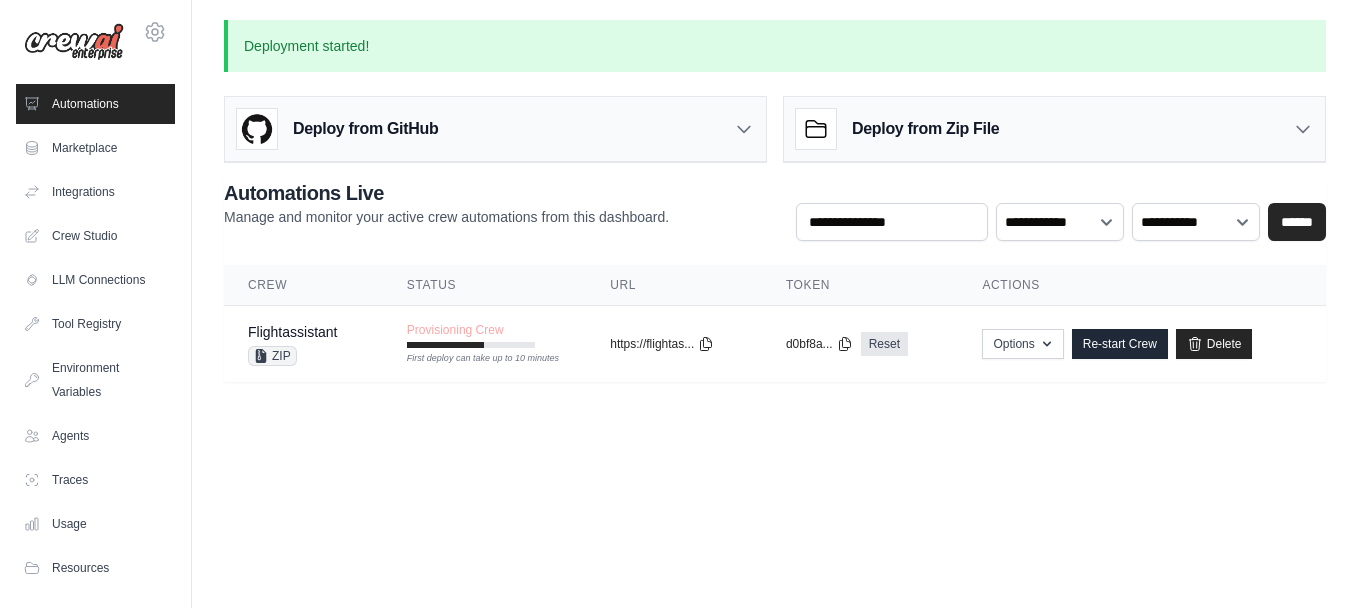 click on "**********" at bounding box center (775, 210) 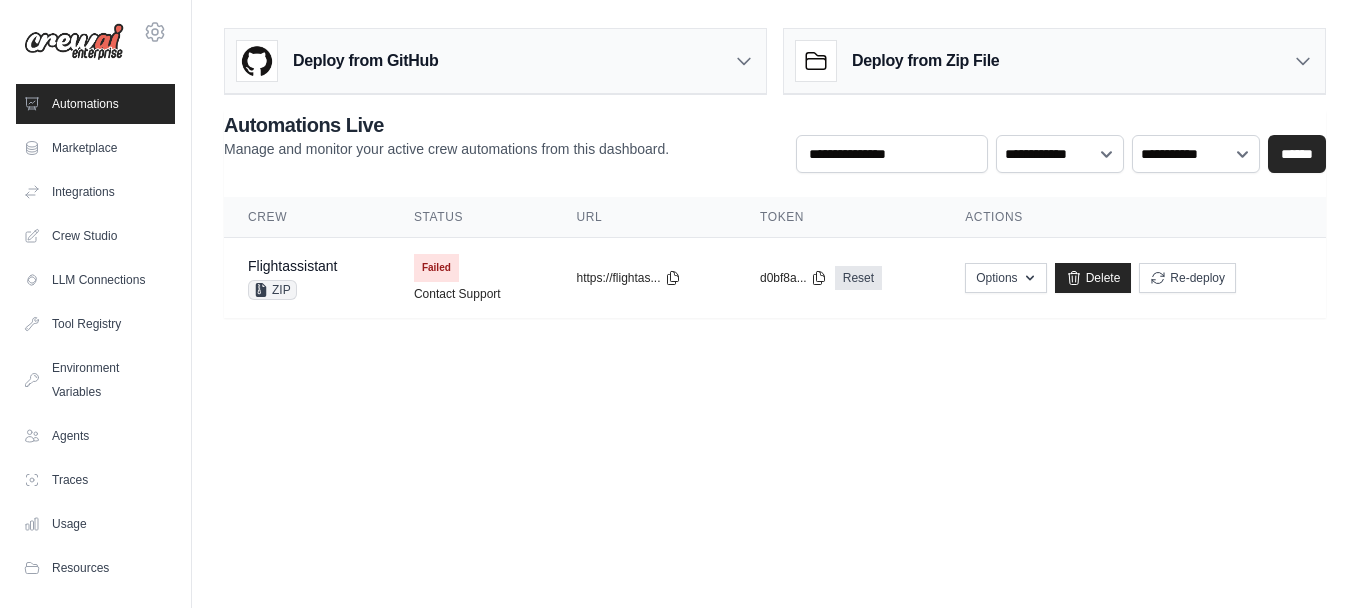 scroll, scrollTop: 0, scrollLeft: 0, axis: both 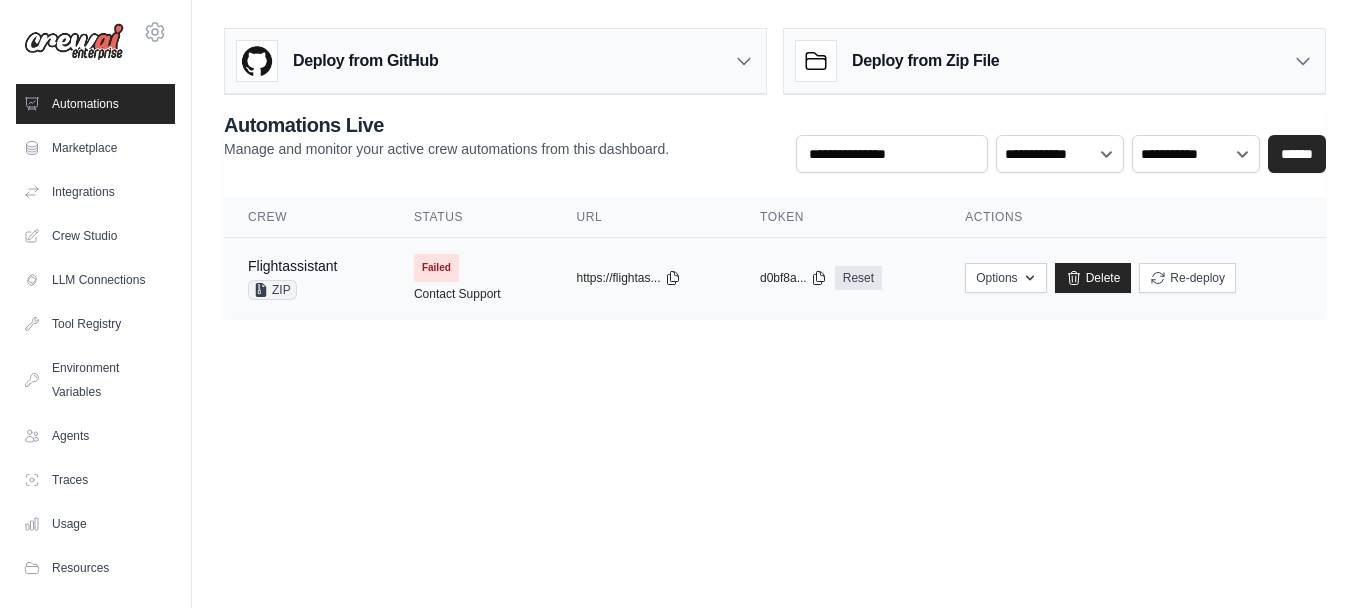 click on "Failed" at bounding box center [436, 268] 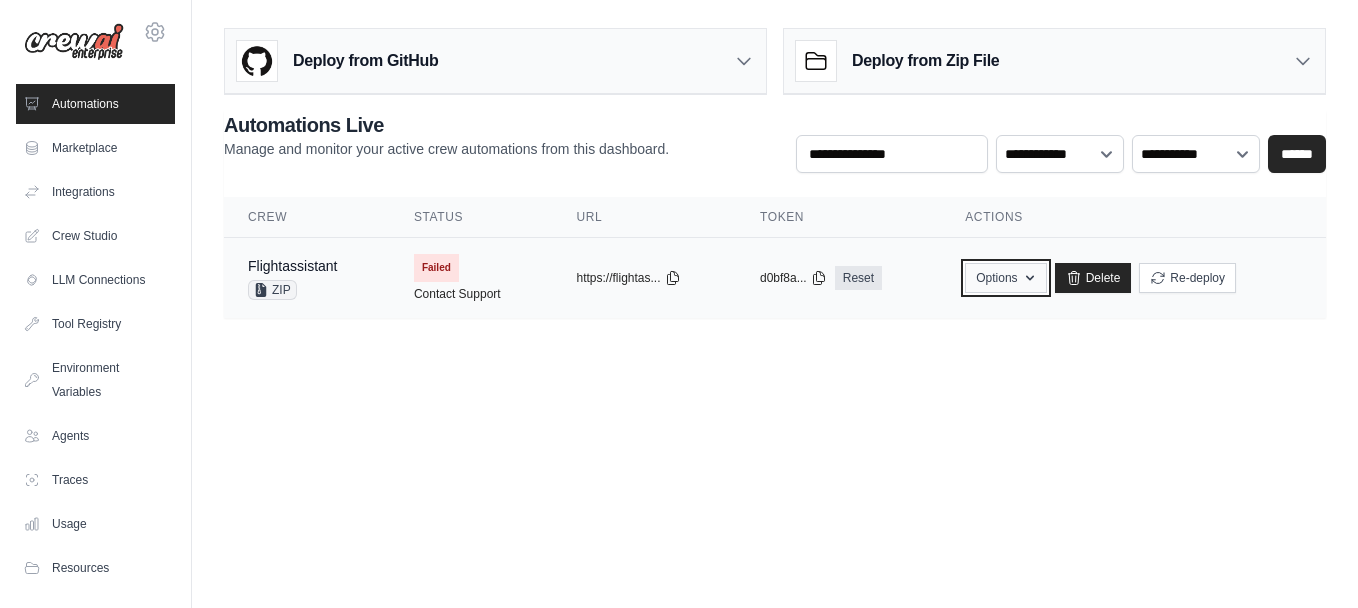click on "Options" at bounding box center (1005, 278) 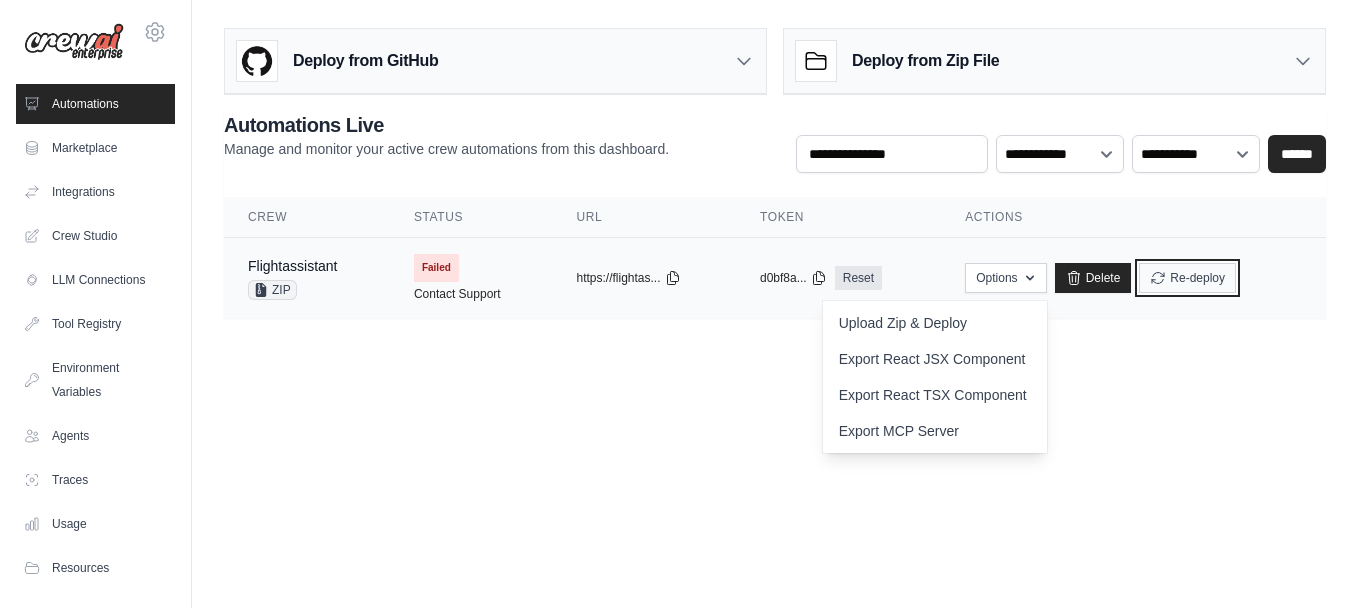 click on "Re-deploy" at bounding box center [1187, 278] 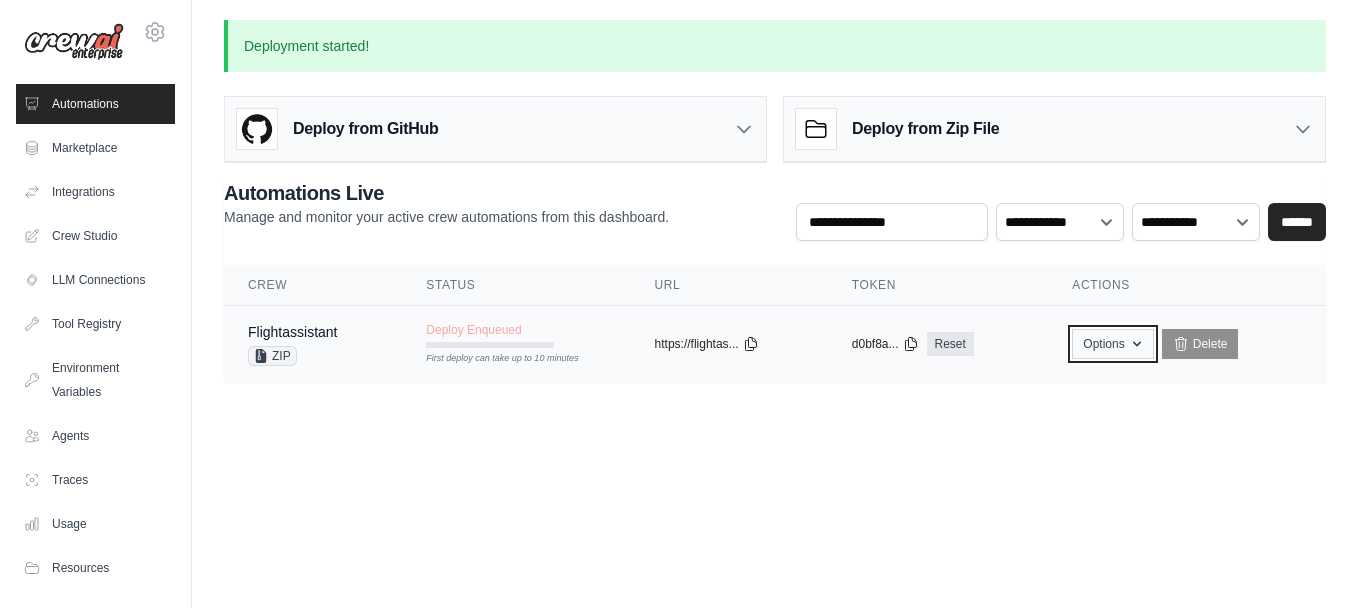 click on "Options" at bounding box center [1112, 344] 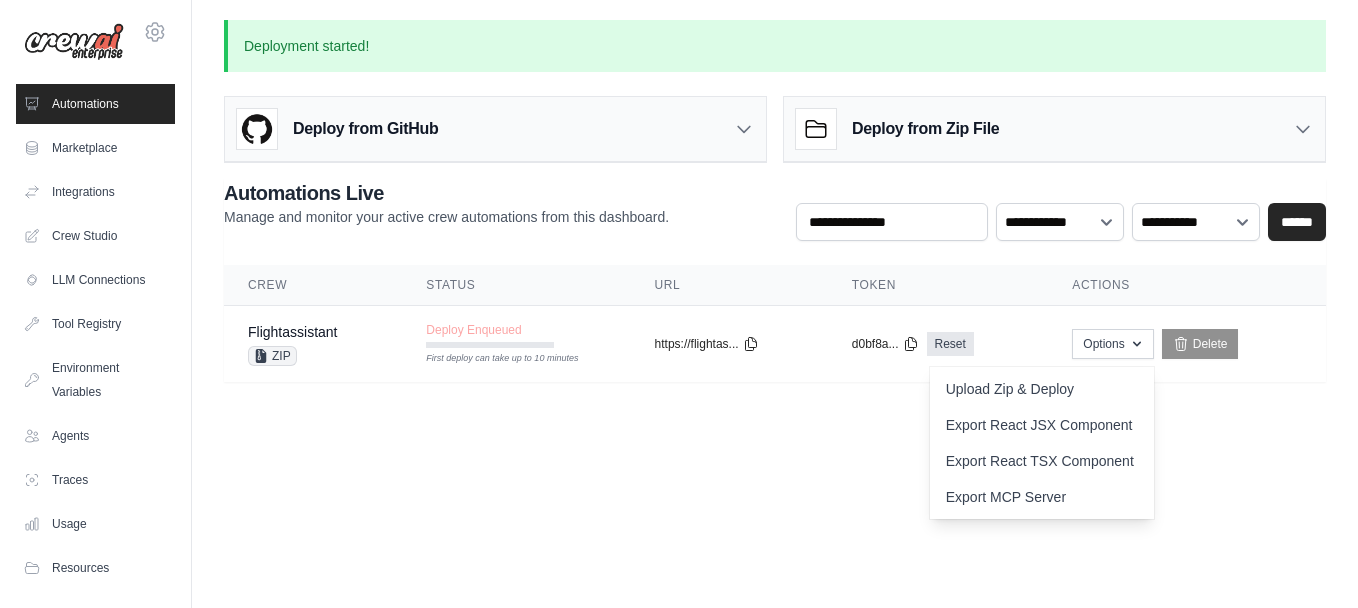 click on "felipeszebulun@gmail.com
Settings
Automations
Marketplace
Integrations" at bounding box center [679, 304] 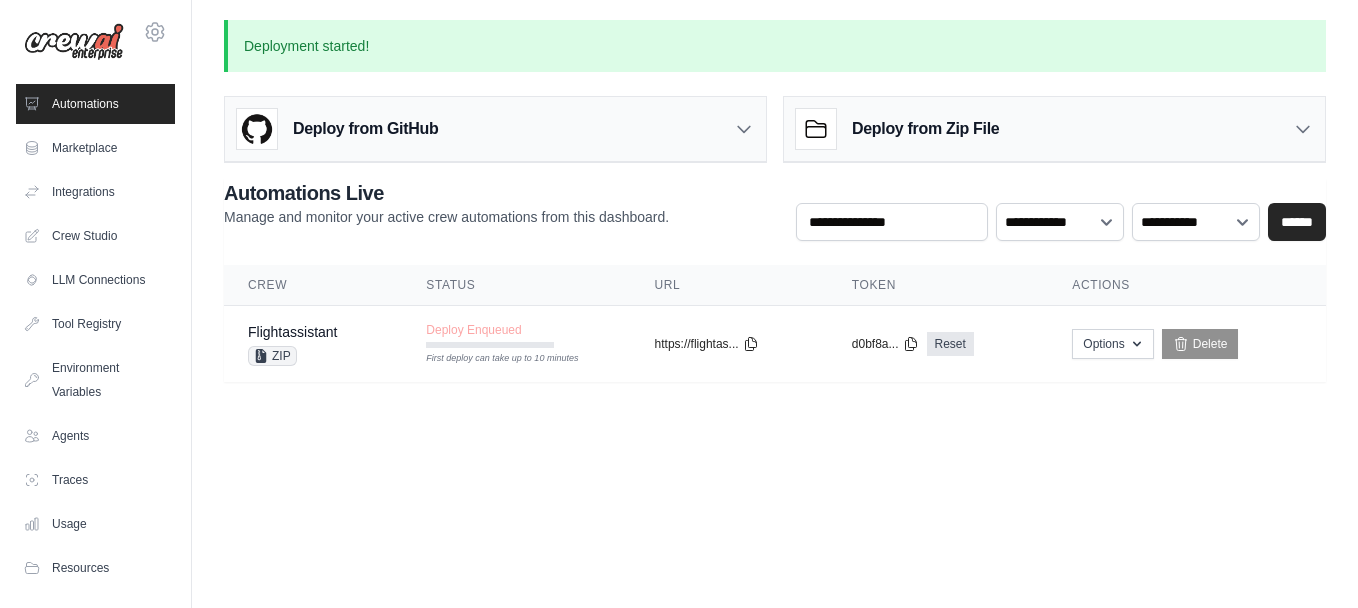 click on "Deploy from Zip File" at bounding box center (925, 129) 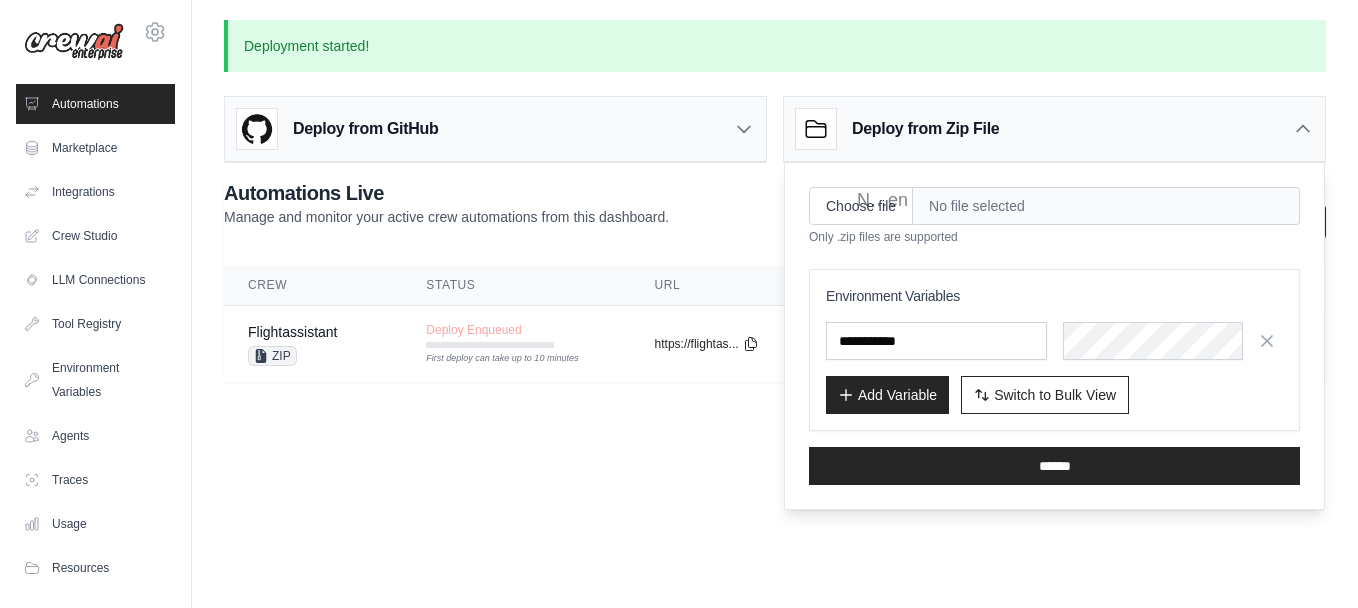 click on "Deploy from GitHub" at bounding box center (495, 129) 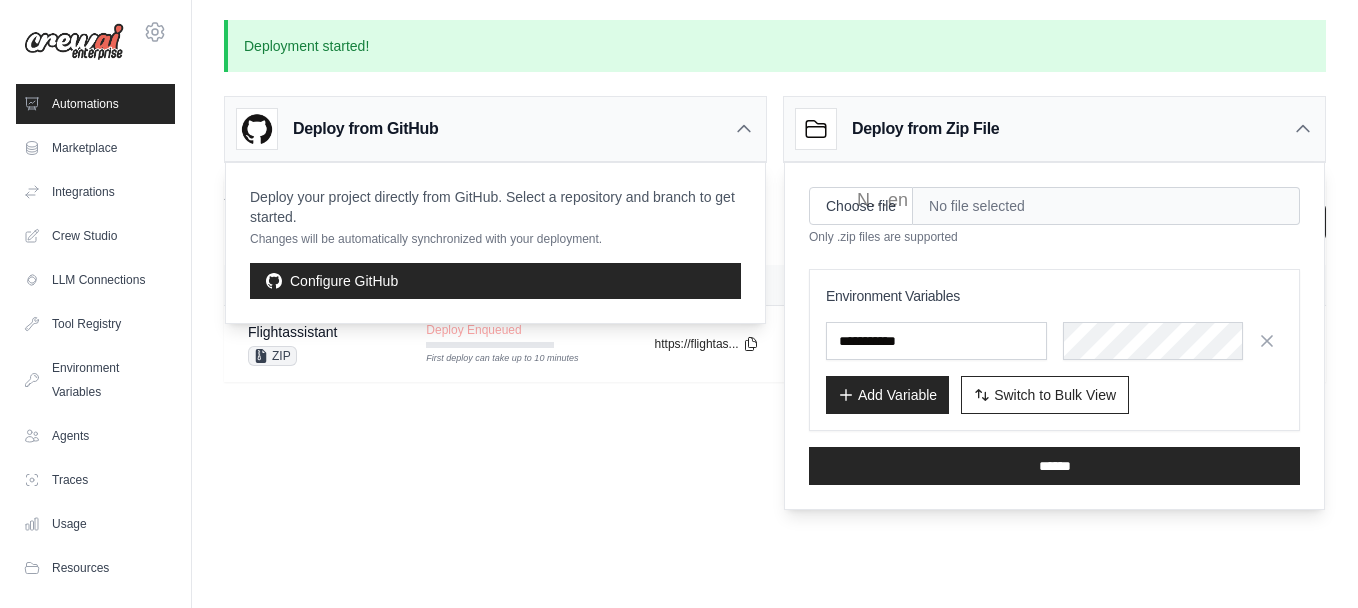 click on "Deployment started!
Deploy from GitHub
Deploy your project directly from GitHub. Select a repository and
branch to get started.
Changes will be automatically synchronized with your deployment.
Configure GitHub
Deploy from Zip File
Choose file" at bounding box center (775, 213) 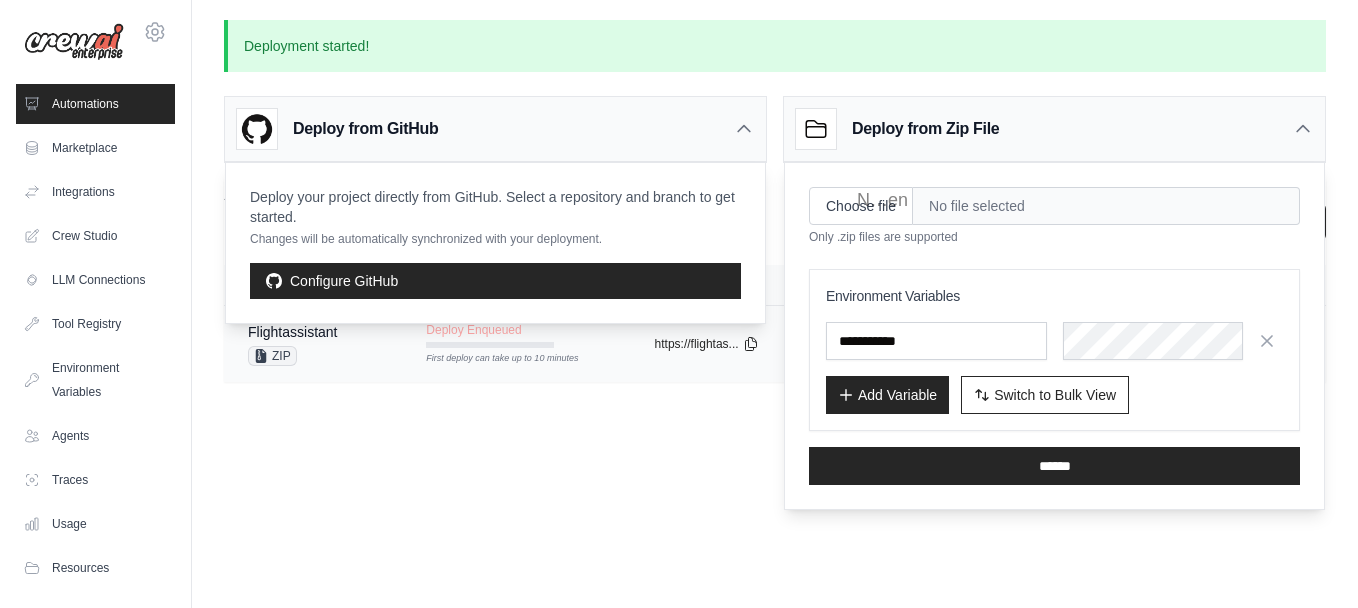 click on "copied
https://flightas..." at bounding box center (729, 344) 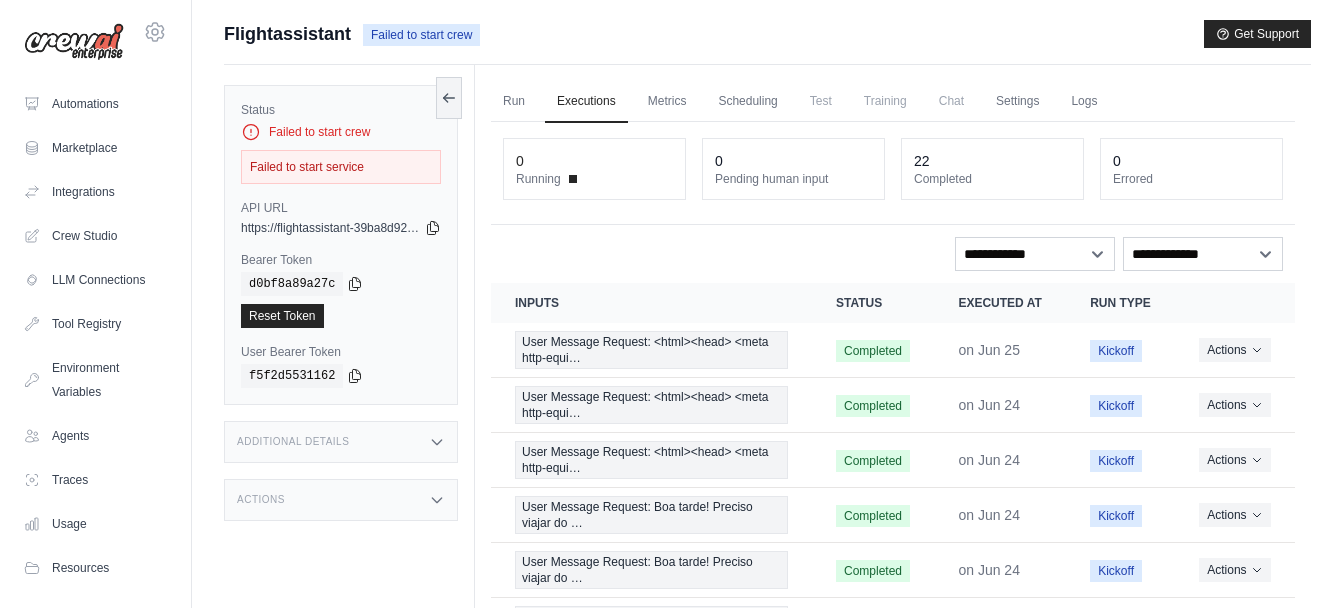 scroll, scrollTop: 0, scrollLeft: 0, axis: both 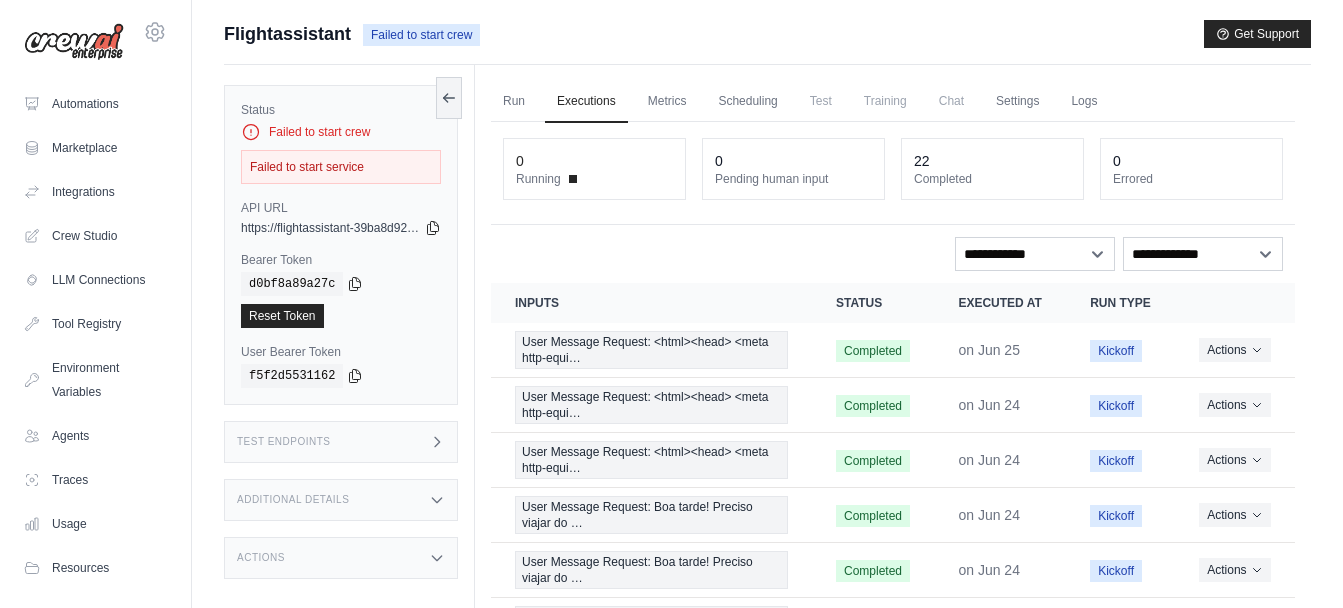 drag, startPoint x: 255, startPoint y: 165, endPoint x: 361, endPoint y: 173, distance: 106.30146 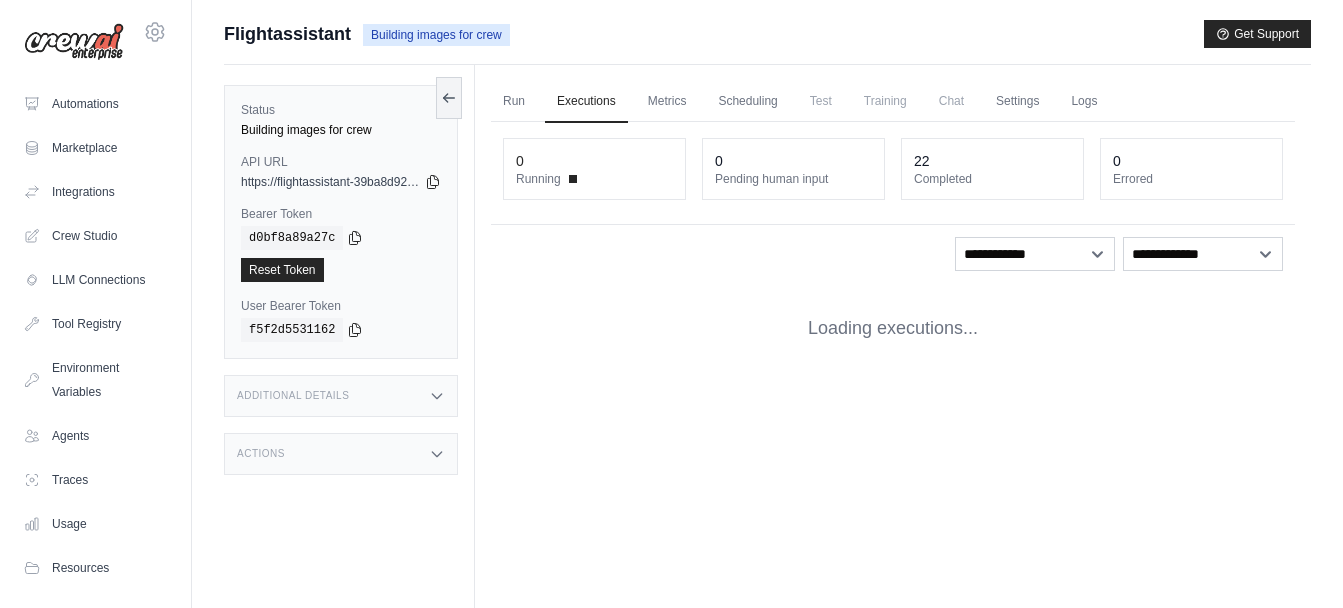 scroll, scrollTop: 0, scrollLeft: 0, axis: both 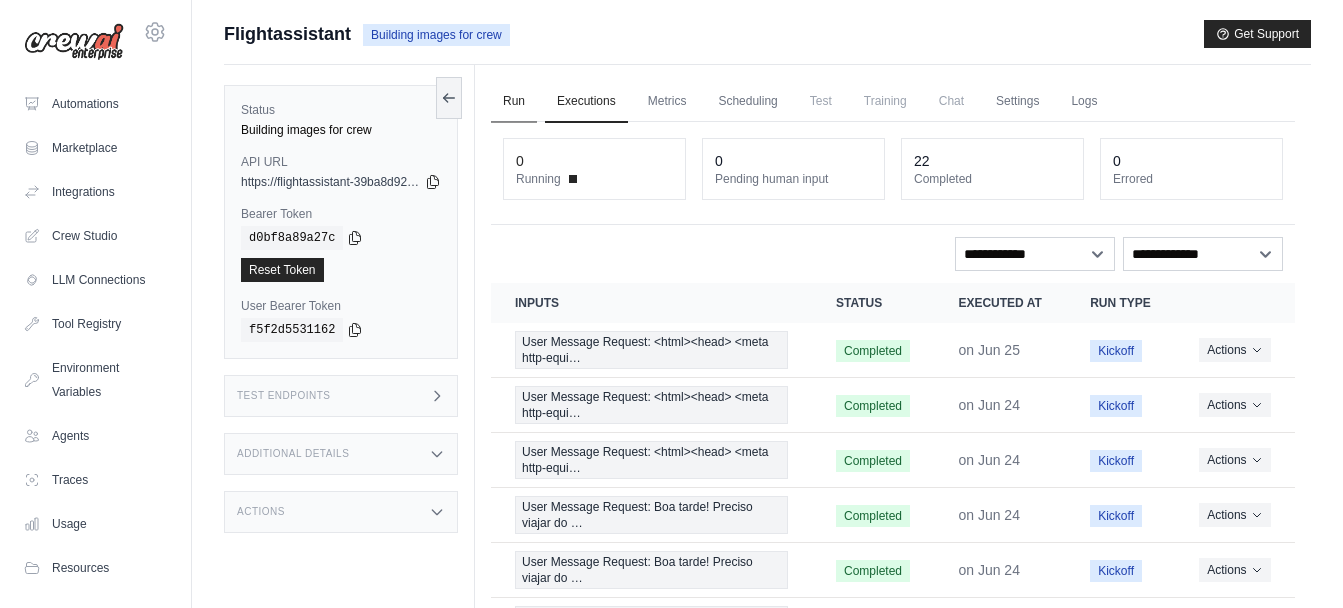 click on "Run" at bounding box center (514, 102) 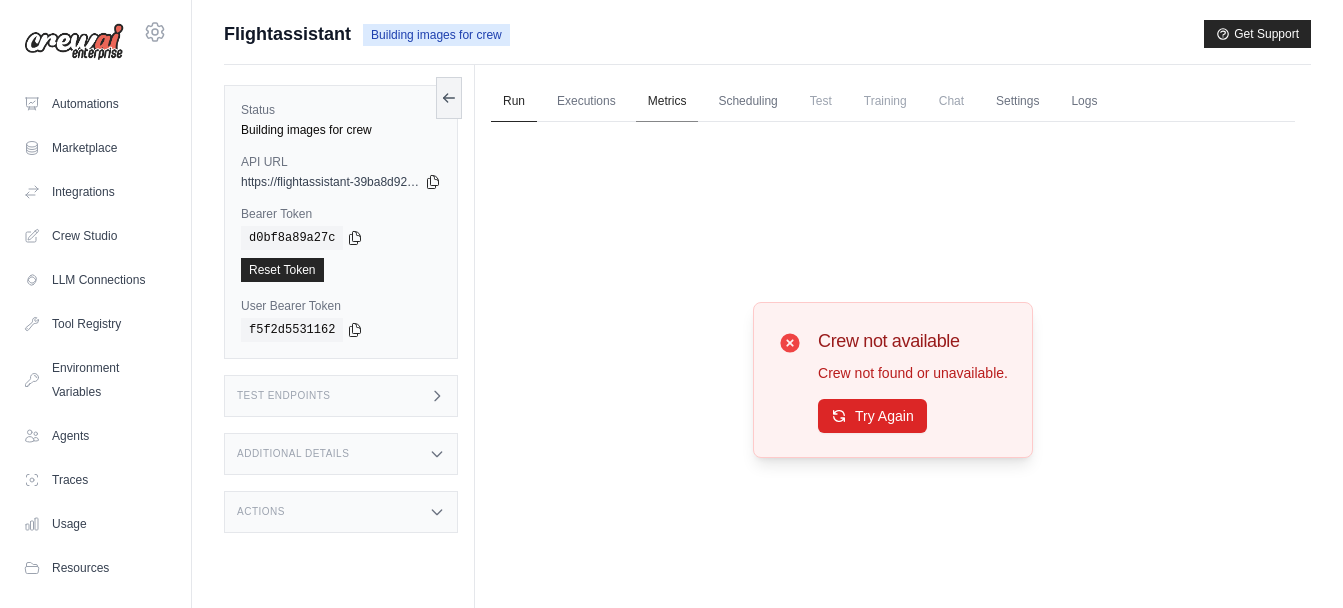 click on "Metrics" at bounding box center (667, 102) 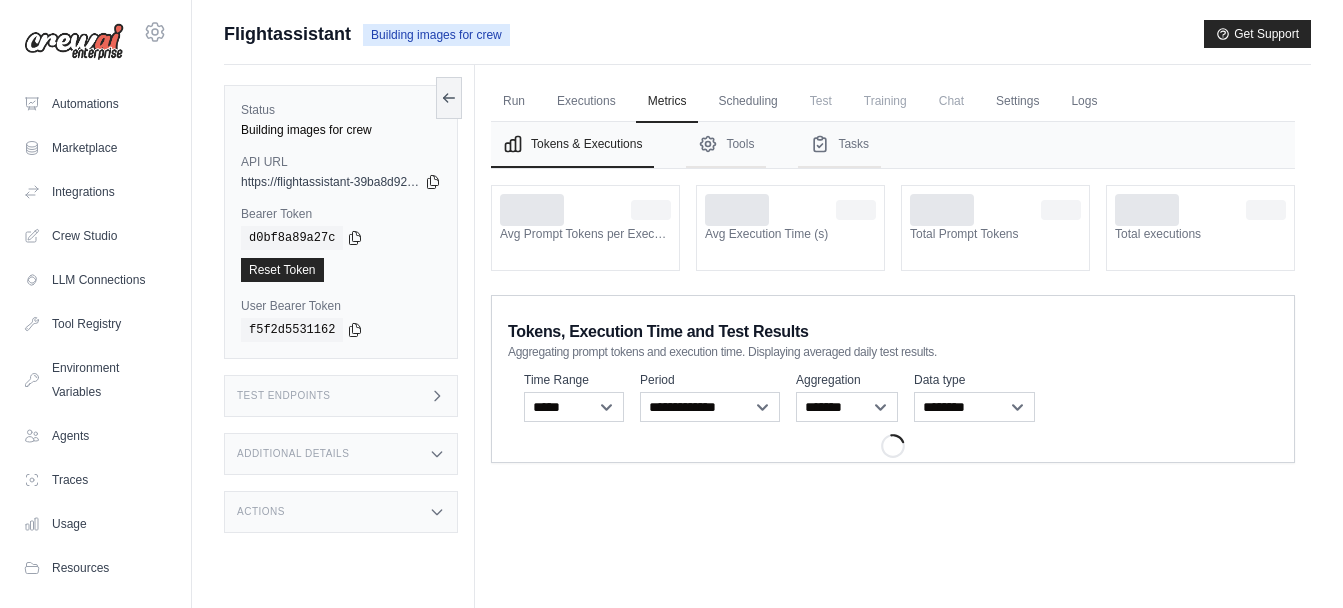 click on "Run
Executions
Metrics
Scheduling
Test
Training
Chat
Settings
Logs" at bounding box center (893, 101) 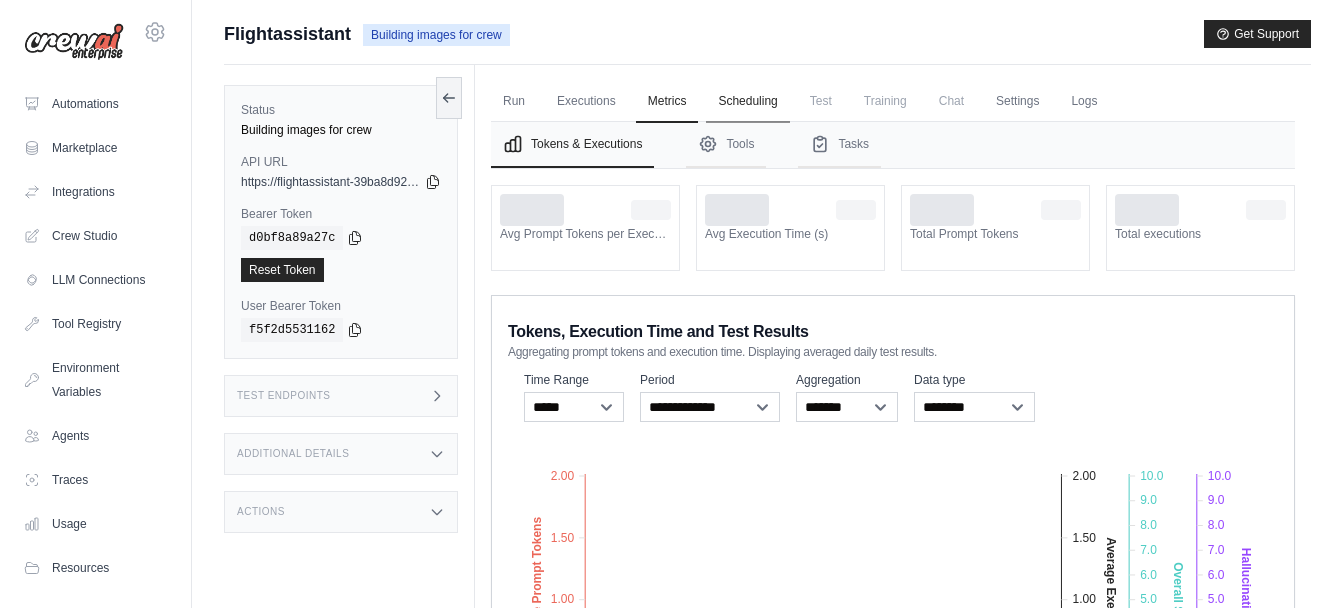 click on "Scheduling" at bounding box center (747, 102) 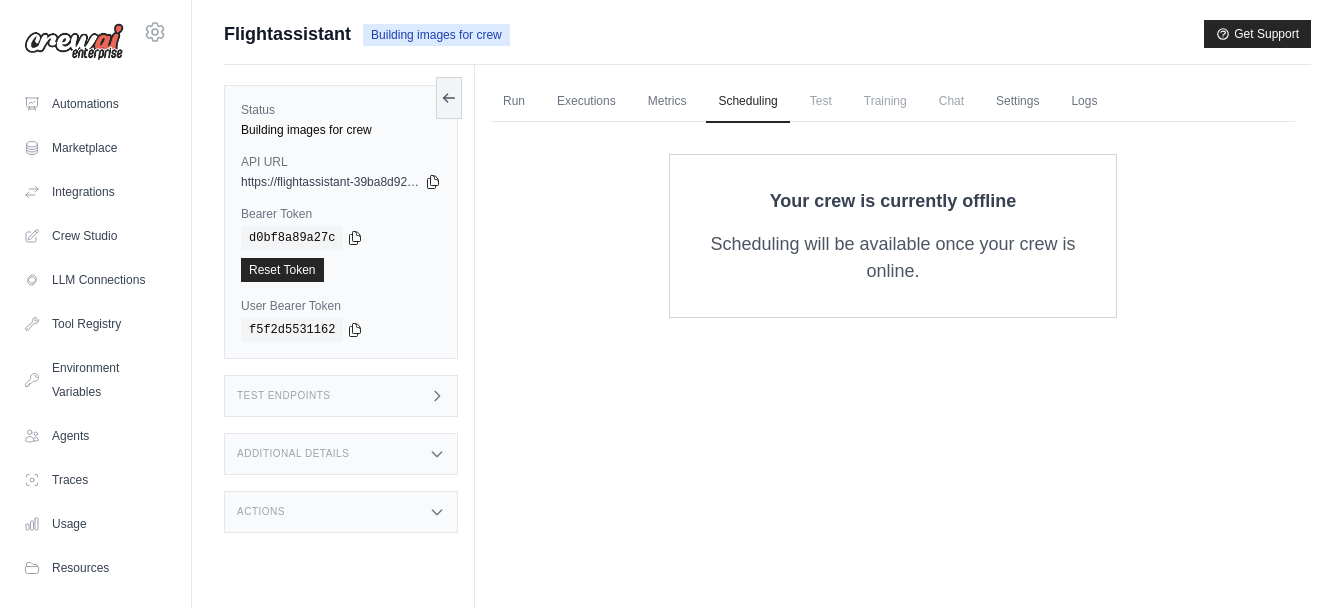 click on "Test" at bounding box center (821, 101) 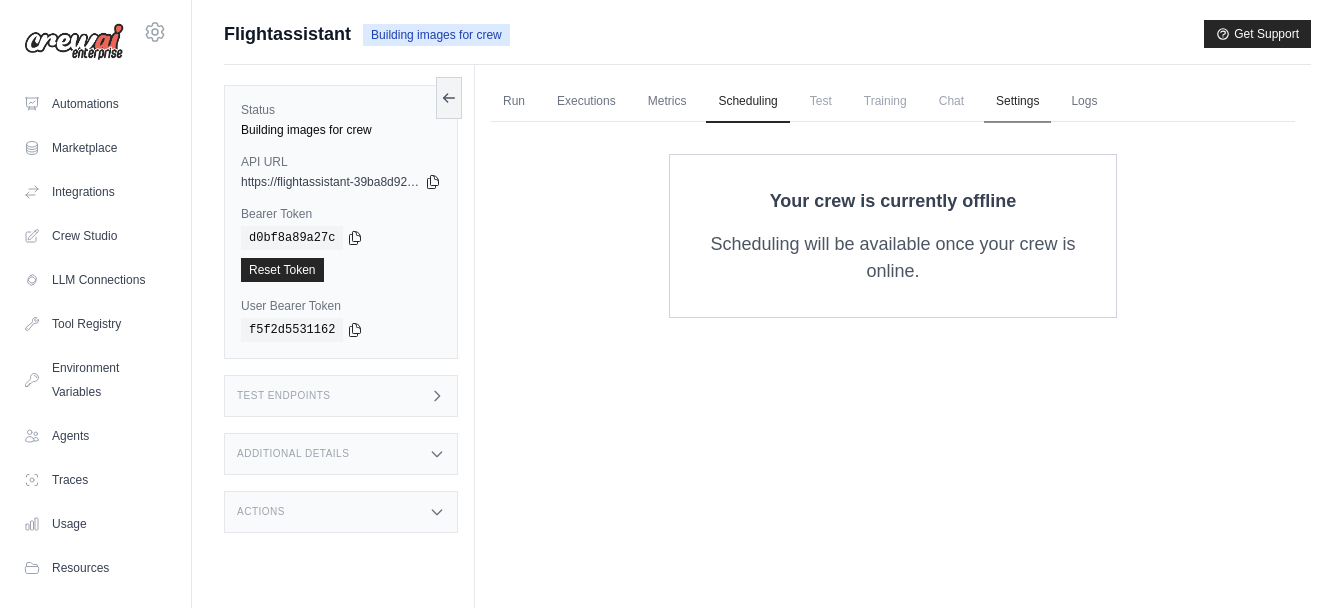 click on "Settings" at bounding box center [1017, 102] 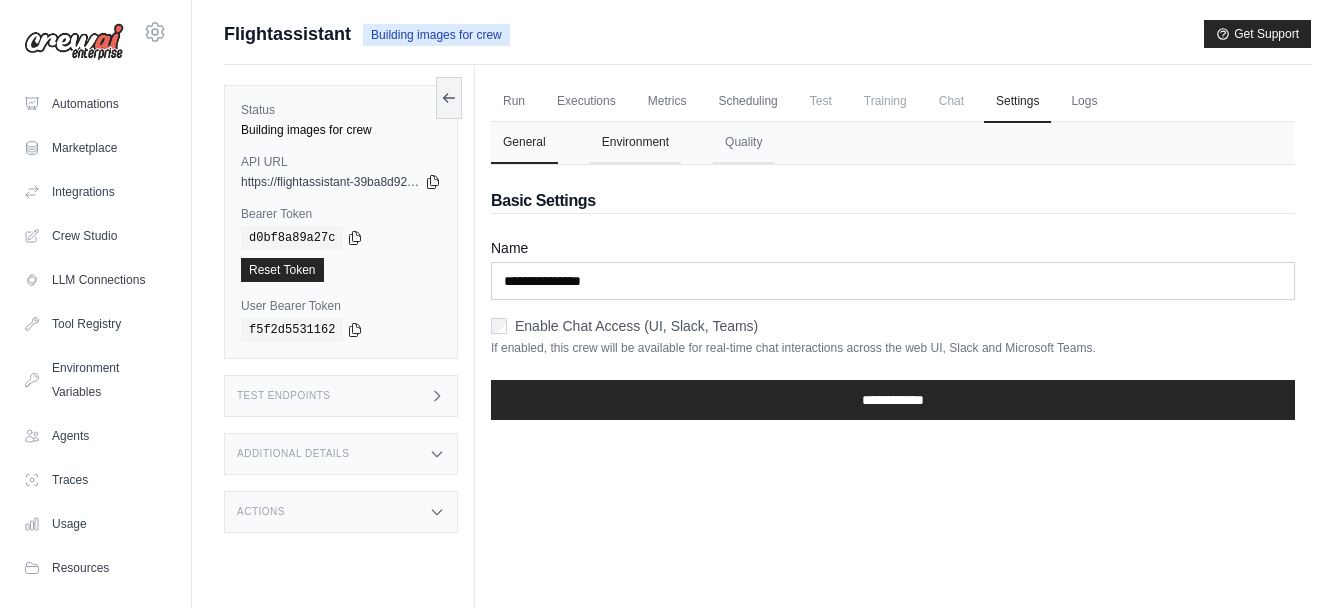 click on "Environment" at bounding box center (635, 143) 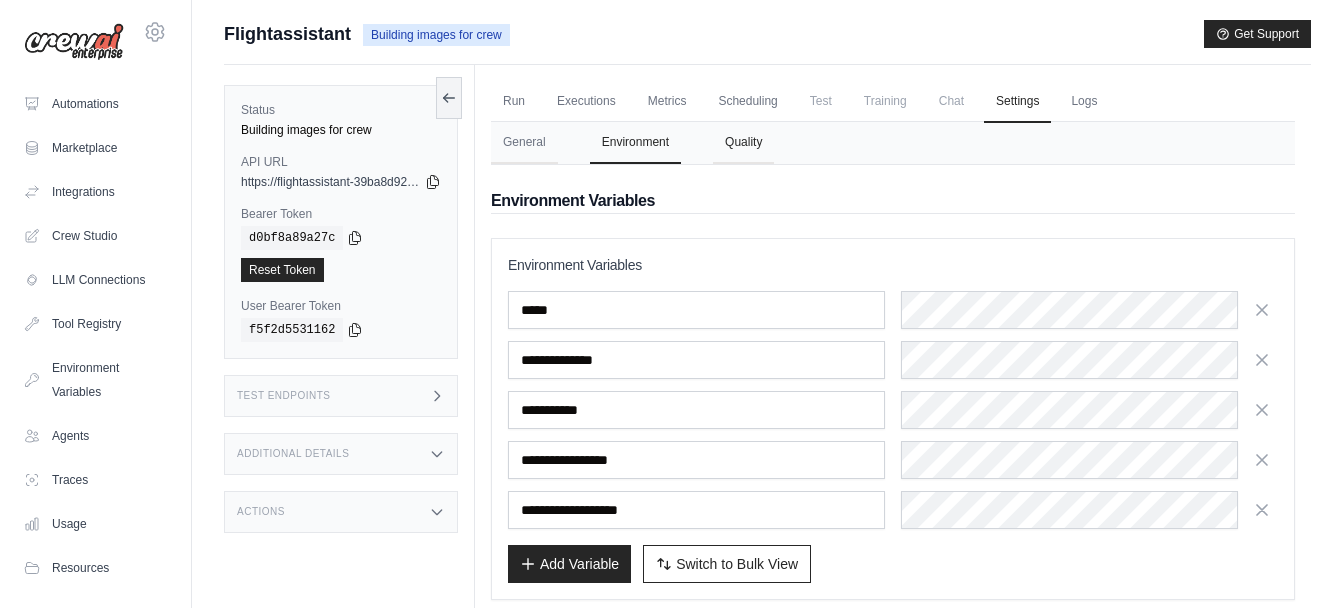 click on "Quality" at bounding box center (743, 143) 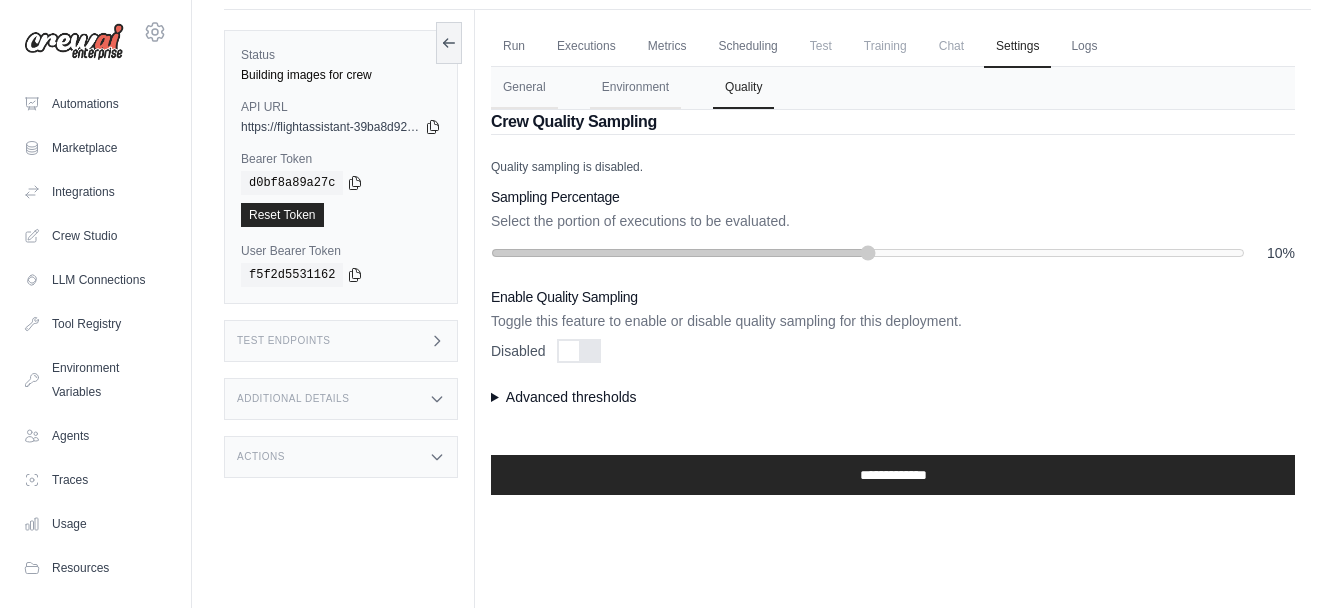 scroll, scrollTop: 85, scrollLeft: 0, axis: vertical 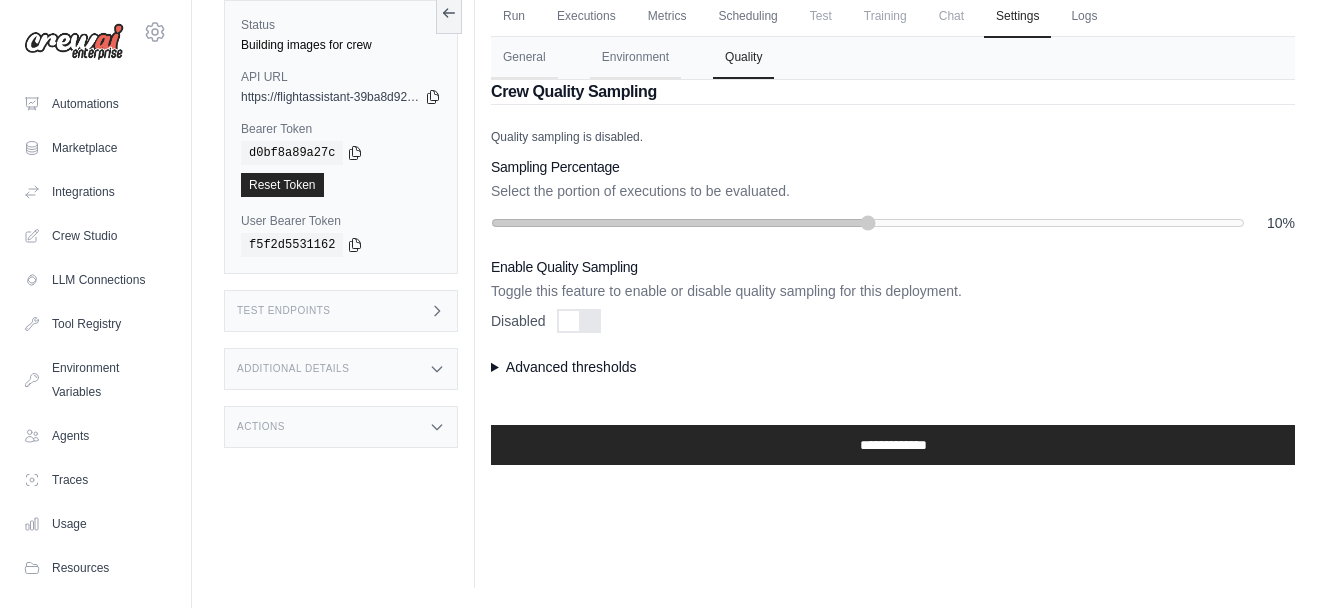 drag, startPoint x: 674, startPoint y: 57, endPoint x: 702, endPoint y: 84, distance: 38.8973 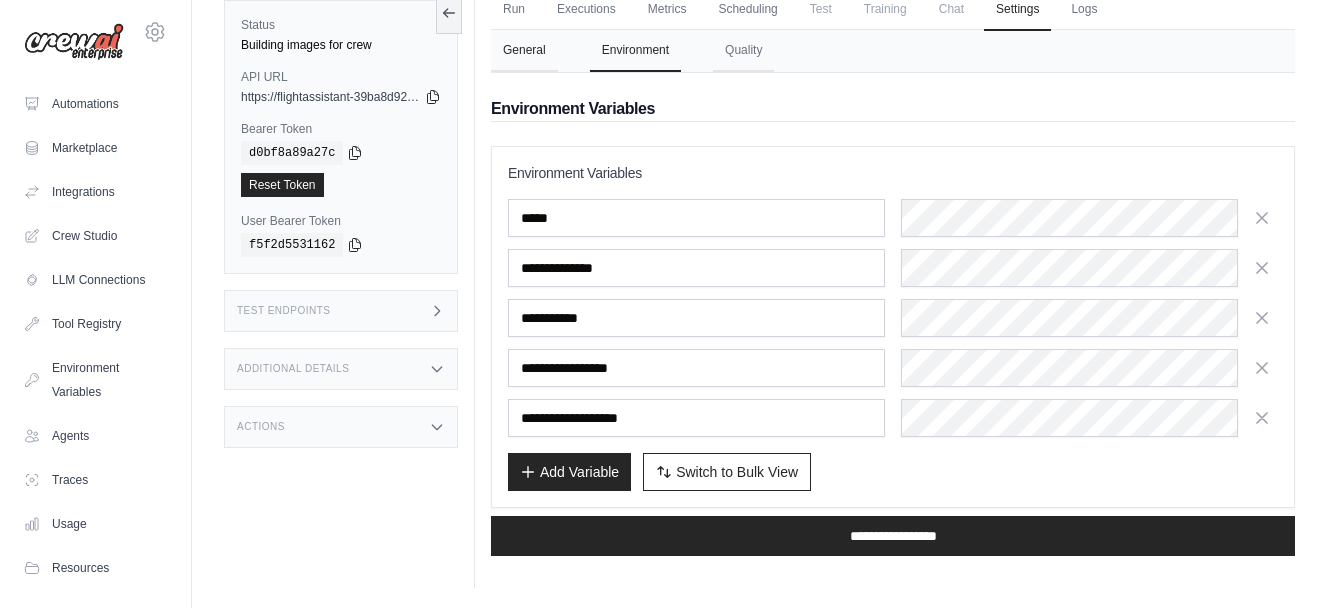 click on "General" at bounding box center [524, 51] 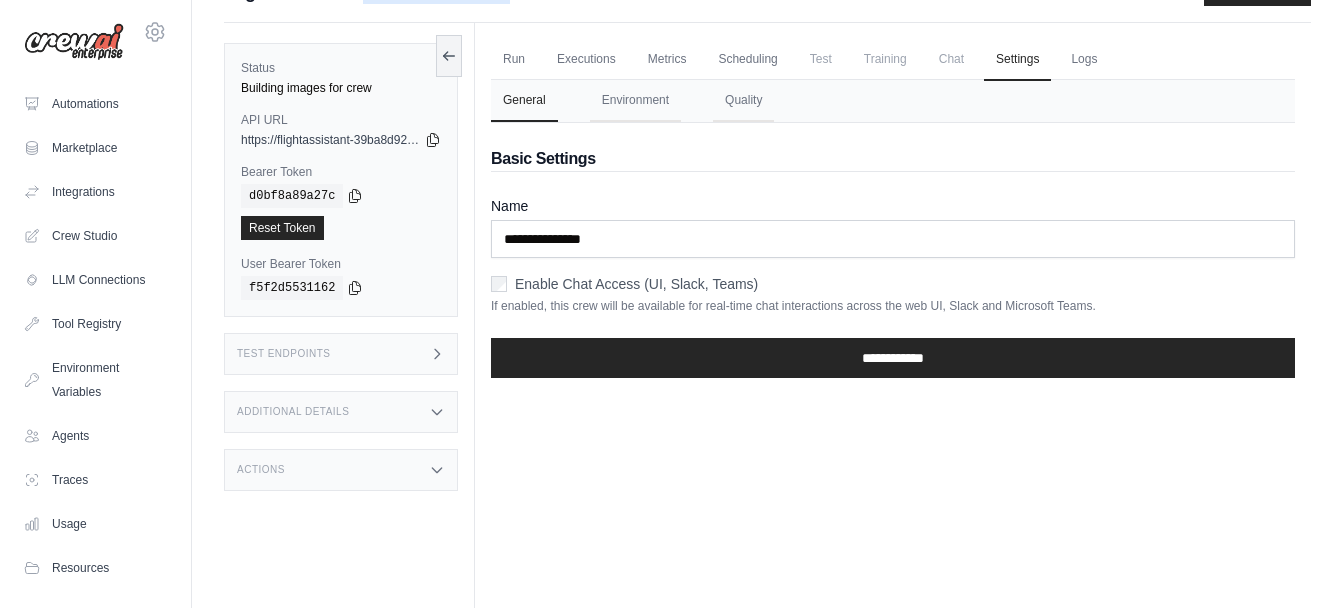 scroll, scrollTop: 0, scrollLeft: 0, axis: both 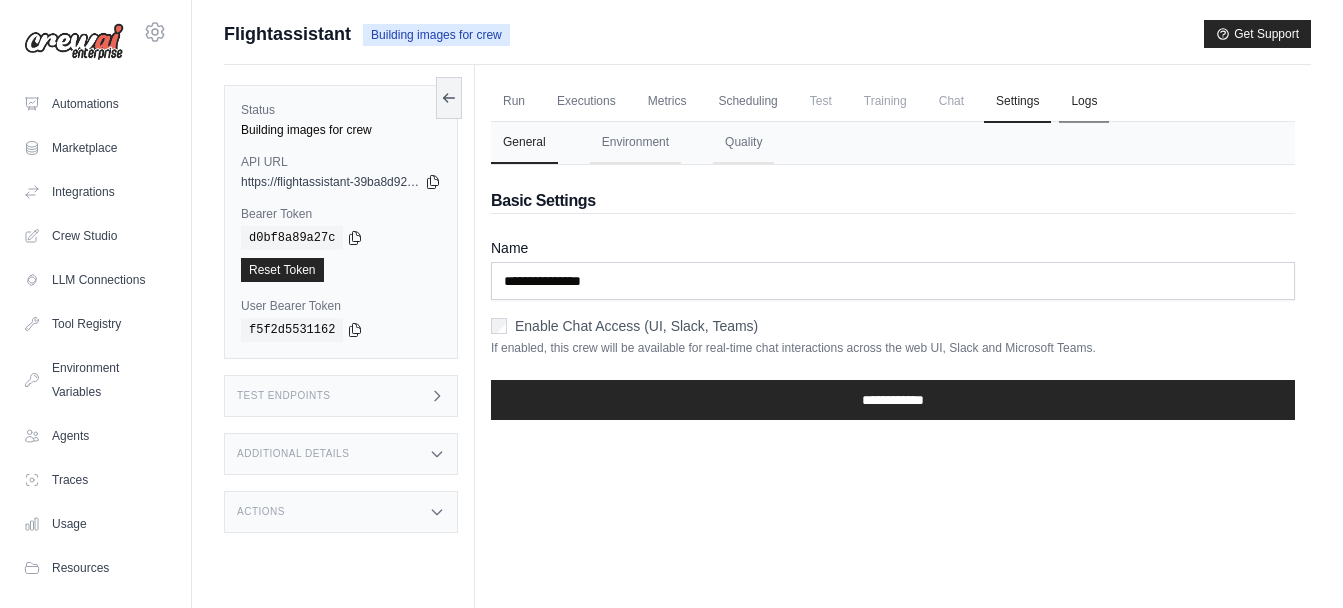 click on "Logs" at bounding box center (1084, 102) 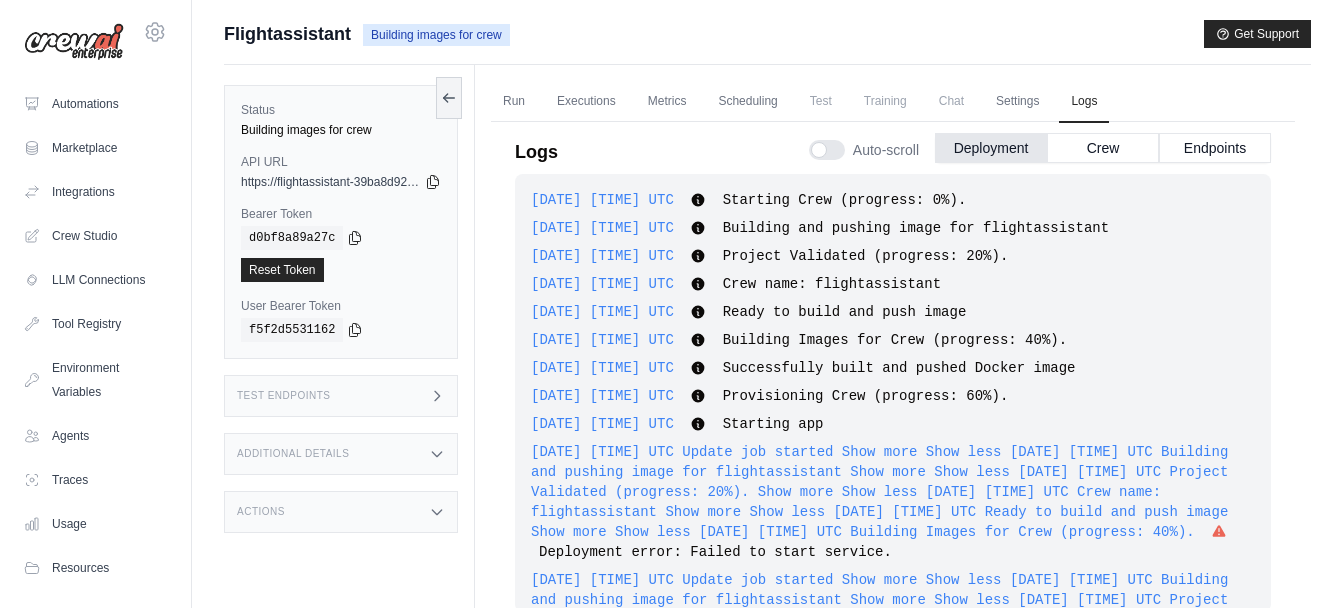 scroll, scrollTop: 174, scrollLeft: 0, axis: vertical 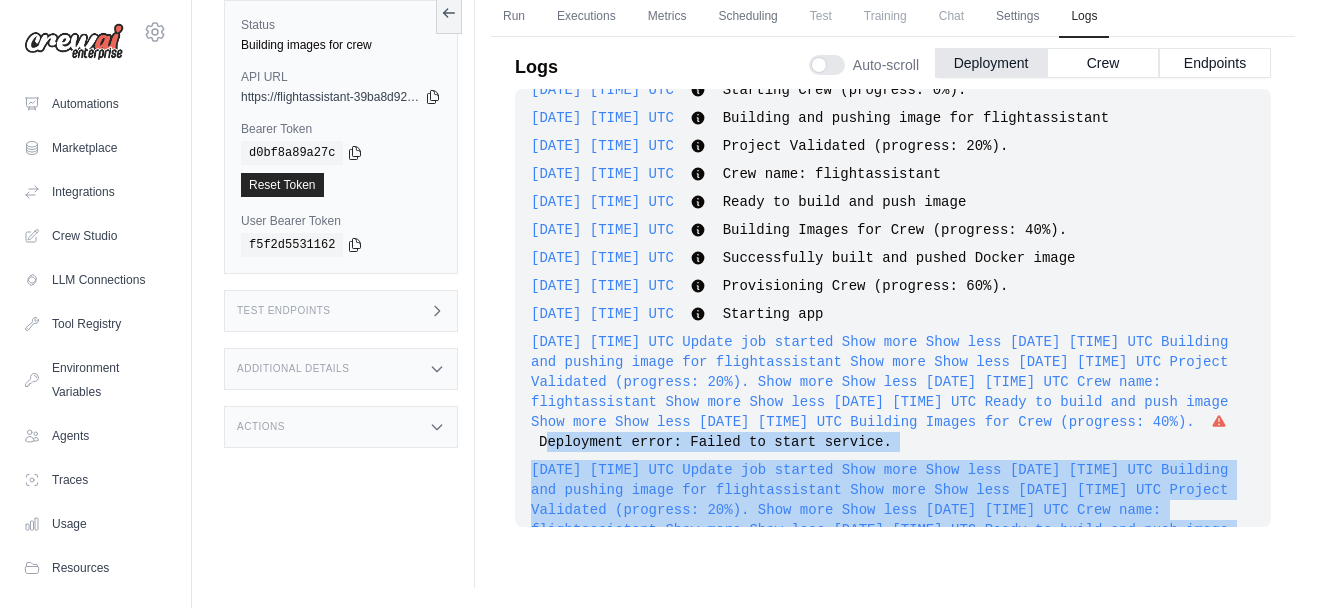 drag, startPoint x: 763, startPoint y: 337, endPoint x: 1105, endPoint y: 397, distance: 347.22327 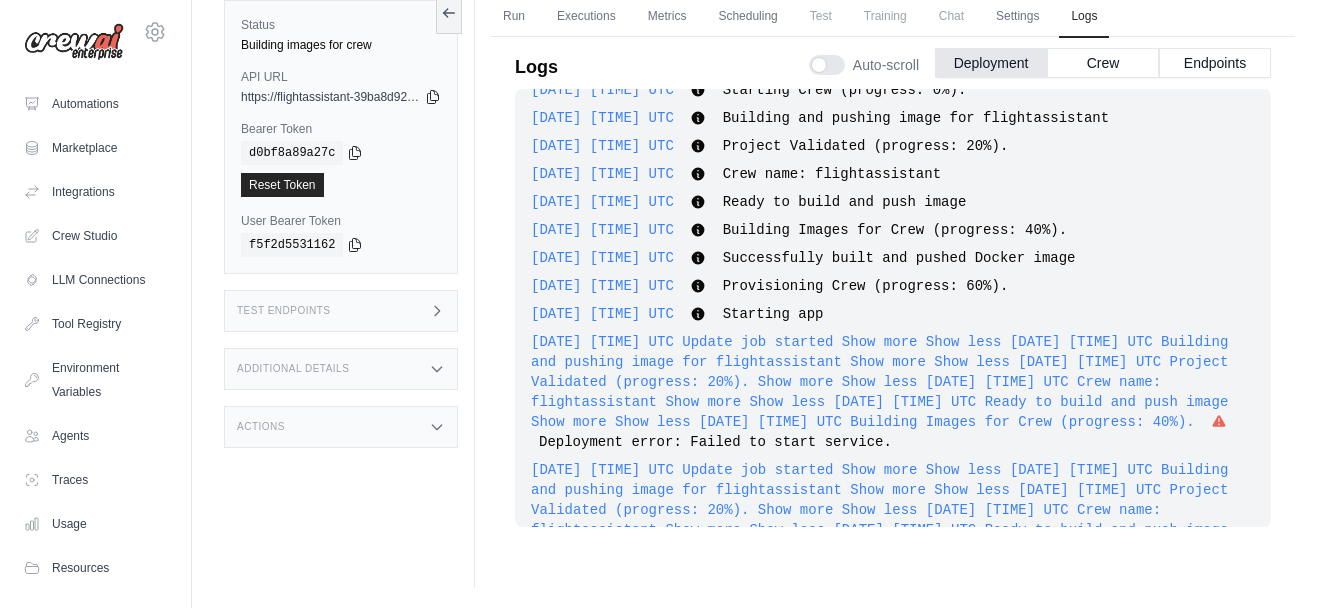 drag, startPoint x: 1105, startPoint y: 397, endPoint x: 1116, endPoint y: 409, distance: 16.27882 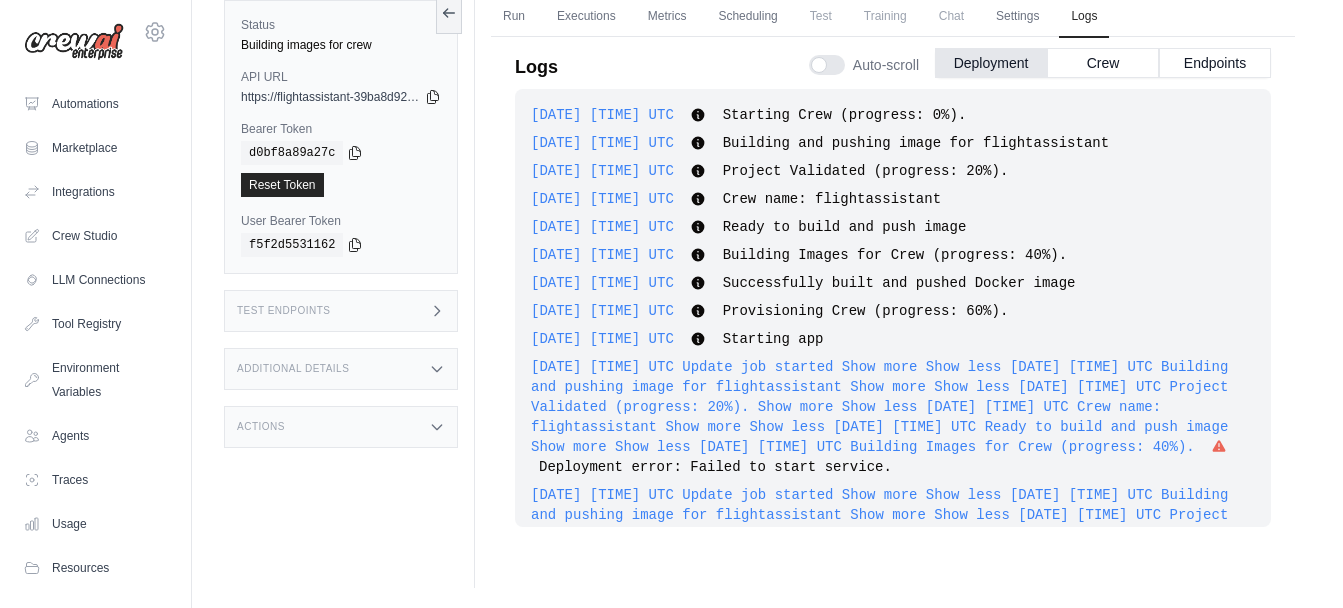scroll, scrollTop: 0, scrollLeft: 0, axis: both 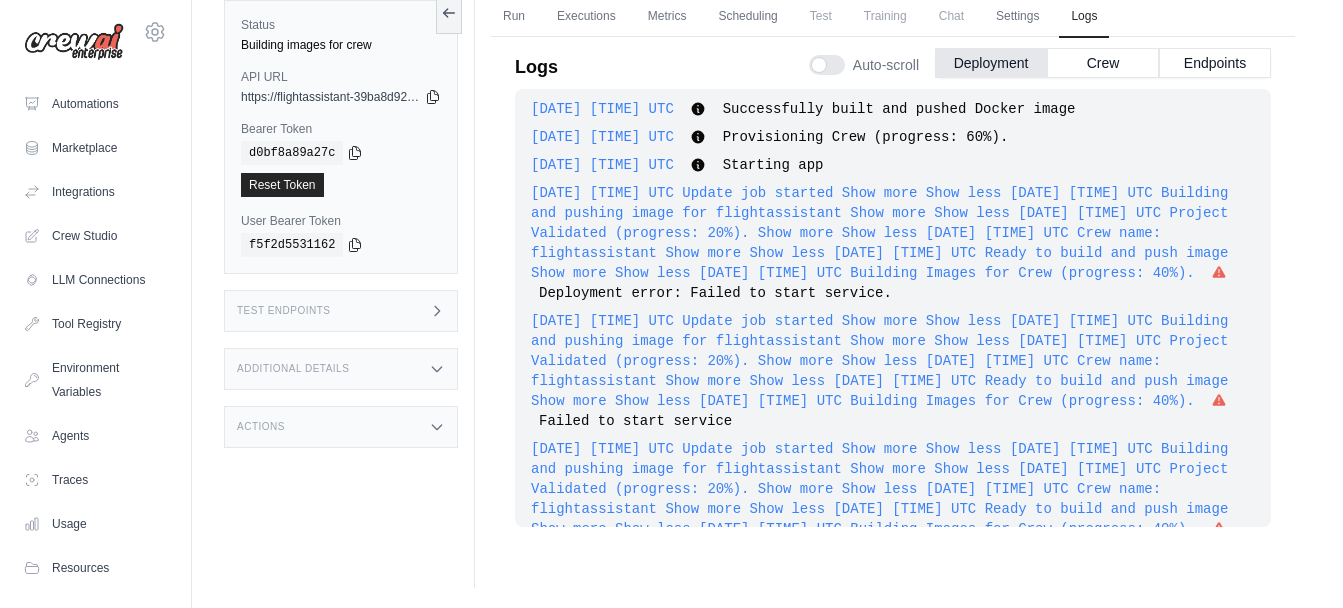 drag, startPoint x: 1104, startPoint y: 461, endPoint x: 744, endPoint y: 309, distance: 390.7736 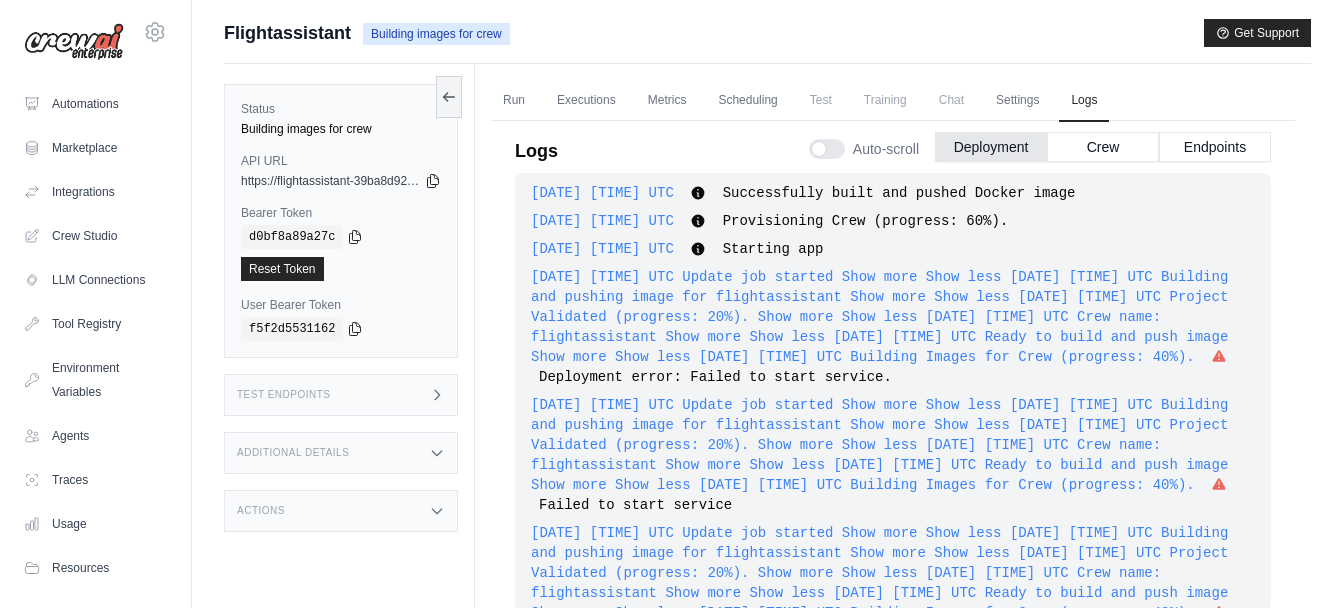 scroll, scrollTop: 0, scrollLeft: 0, axis: both 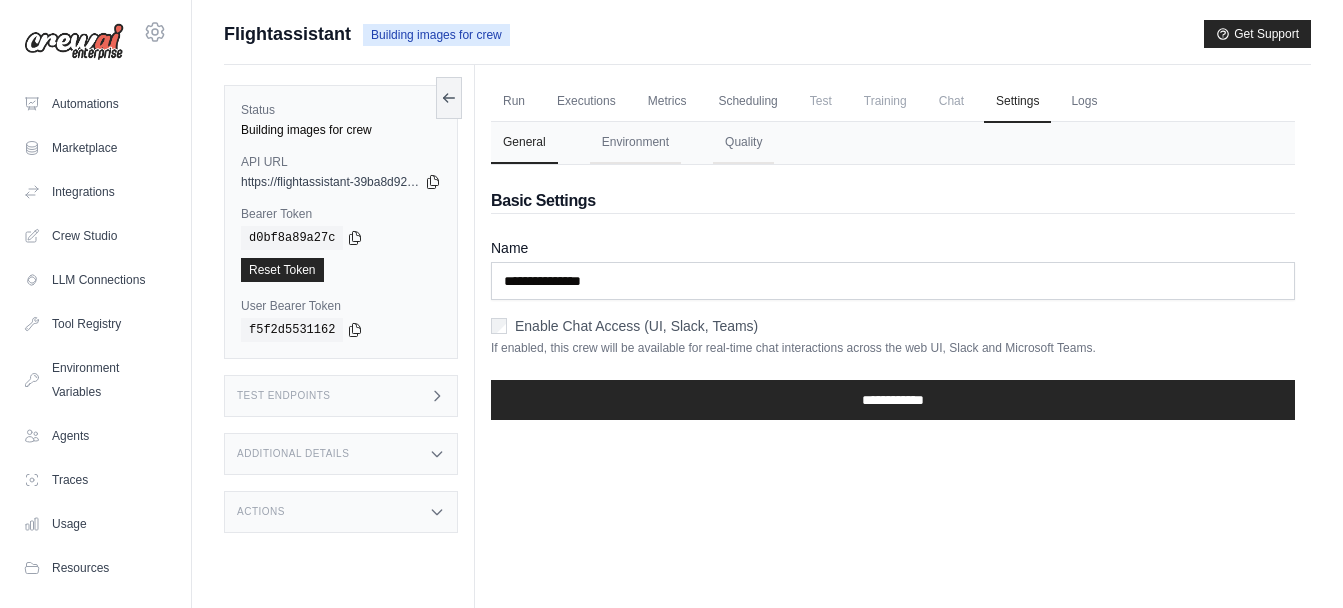 drag, startPoint x: 329, startPoint y: 37, endPoint x: 584, endPoint y: 37, distance: 255 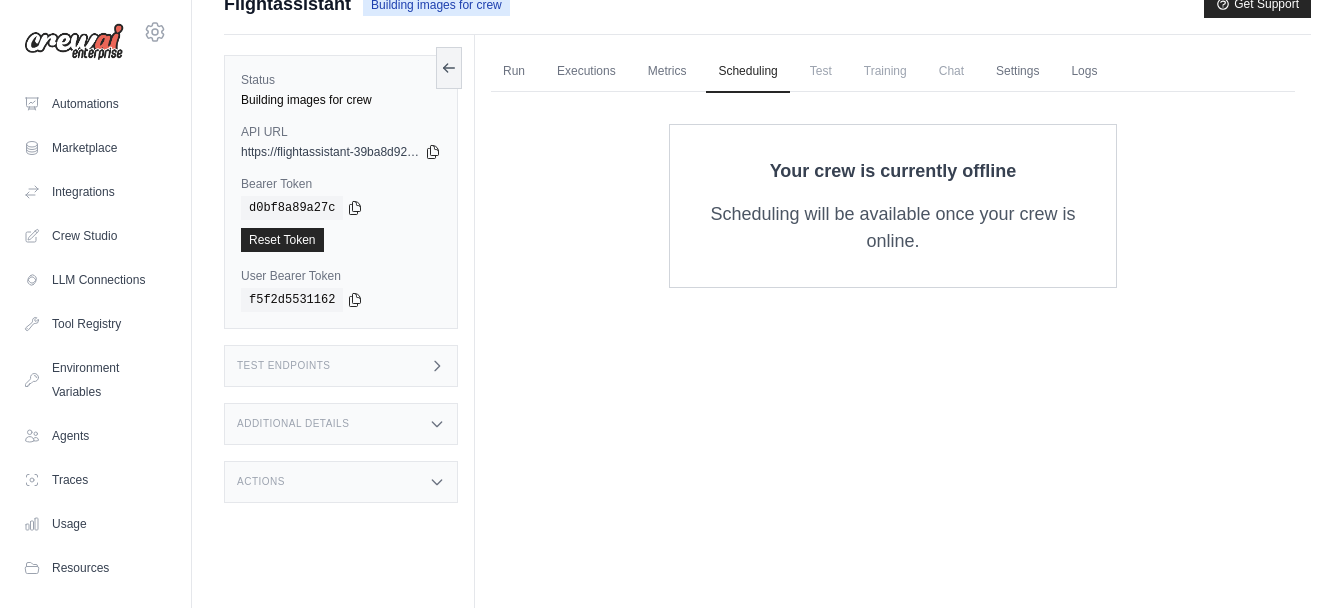 scroll, scrollTop: 0, scrollLeft: 0, axis: both 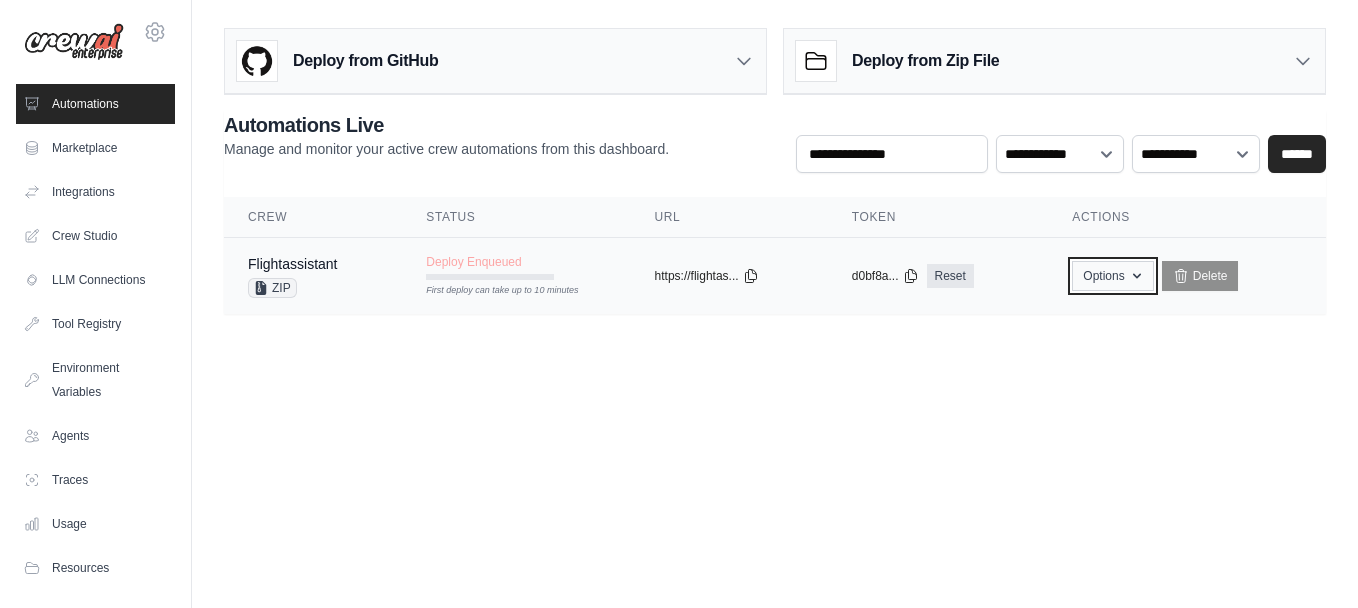 click 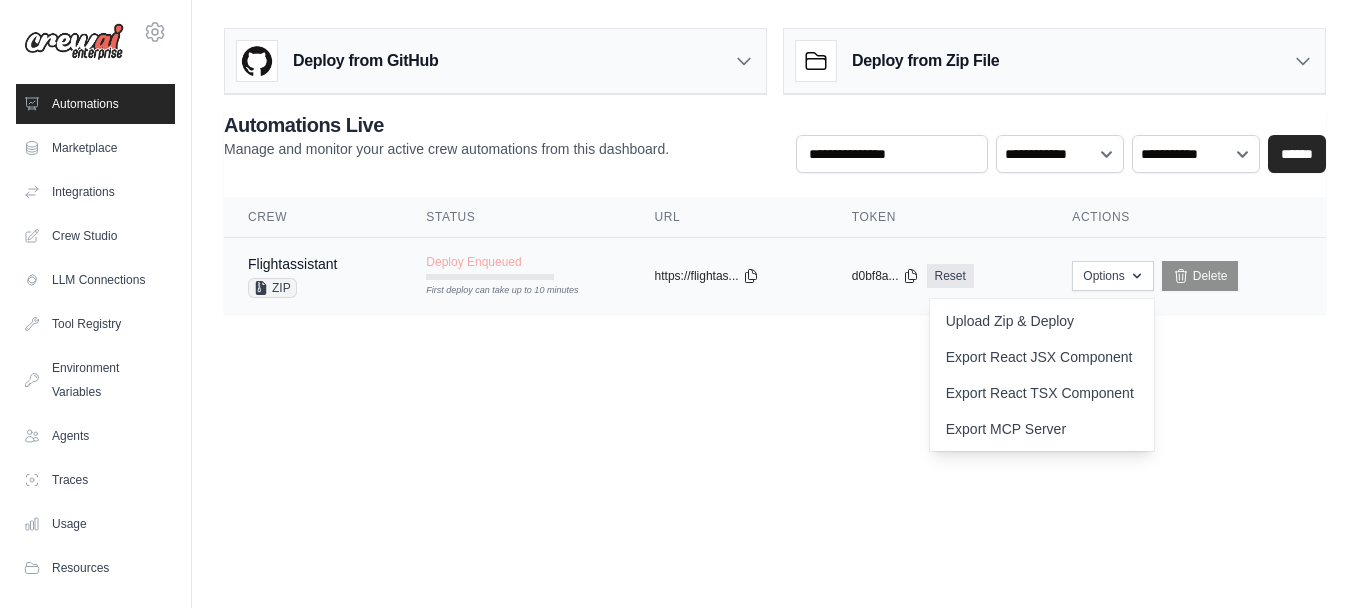 click on "ZIP" at bounding box center [272, 288] 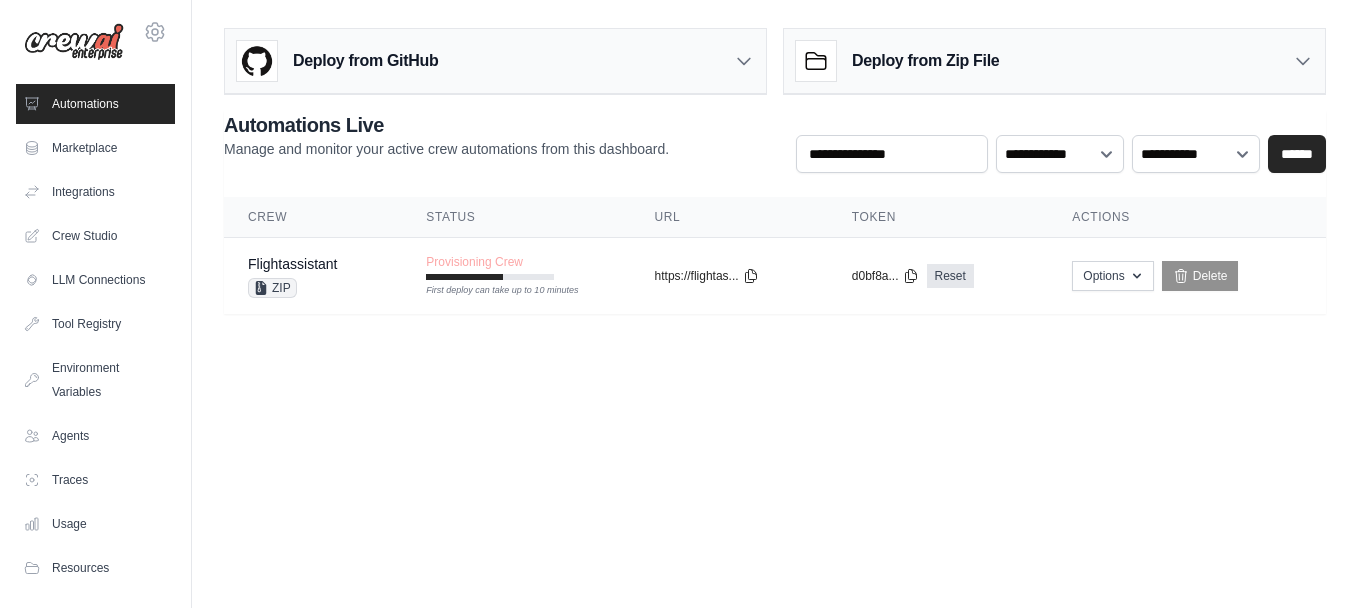click on "[EMAIL]
Settings
Automations
Marketplace
Integrations" at bounding box center (679, 304) 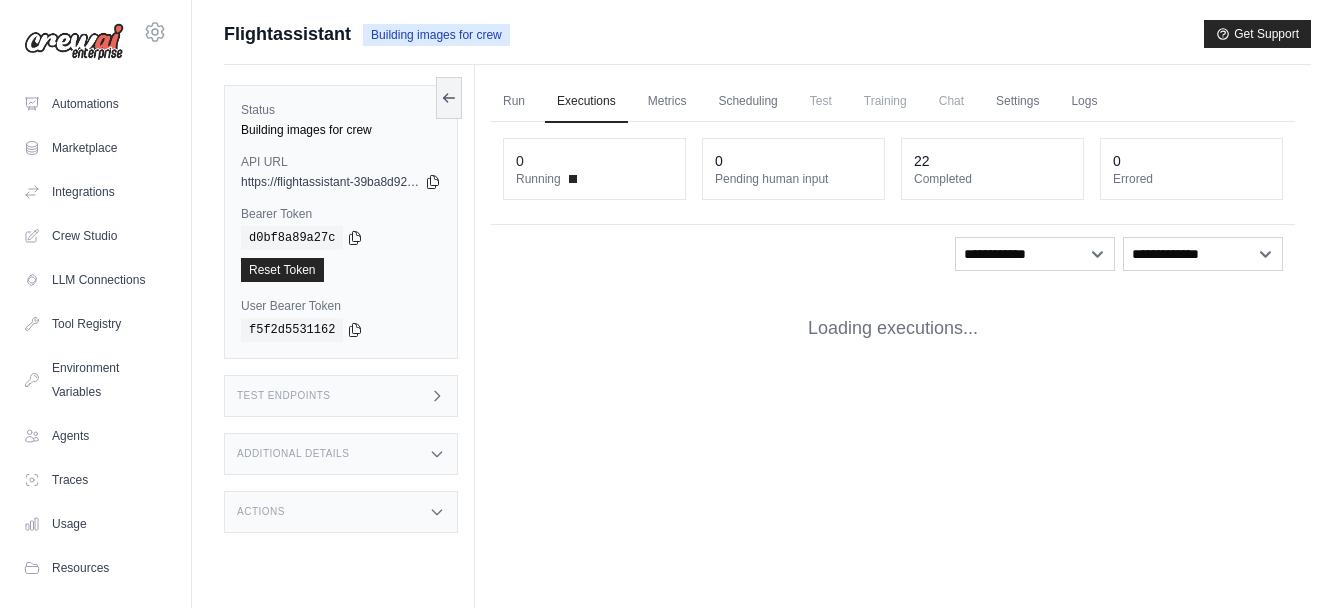 scroll, scrollTop: 0, scrollLeft: 0, axis: both 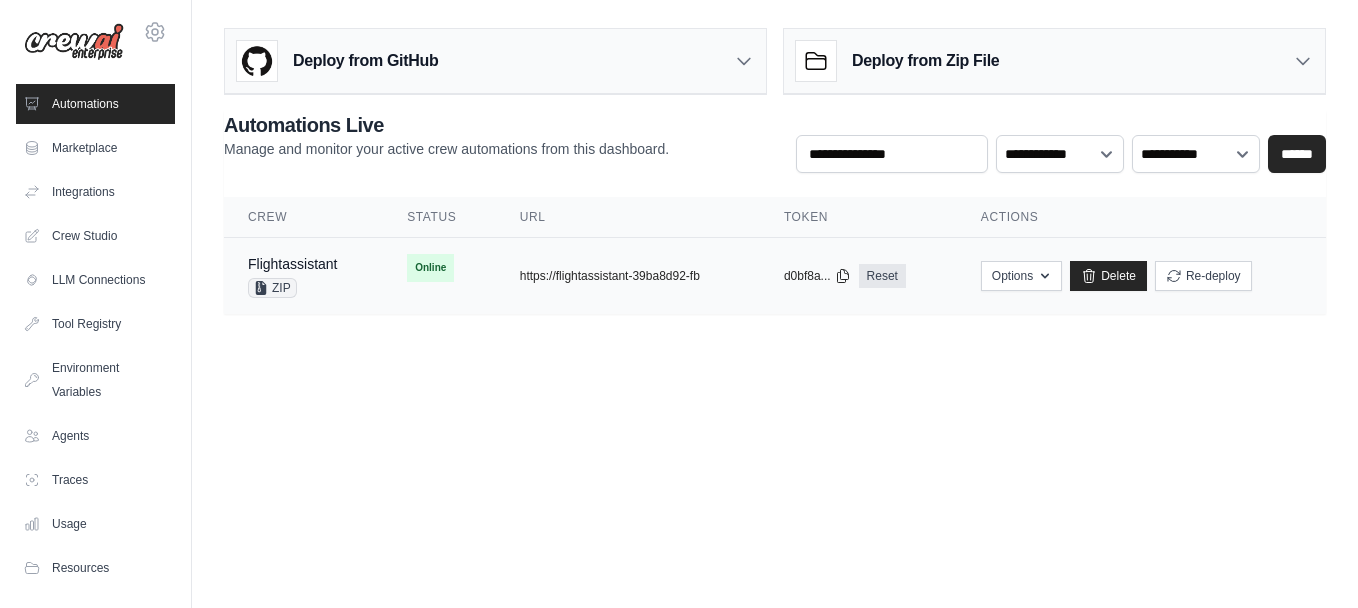 click on "copied" at bounding box center (805, 264) 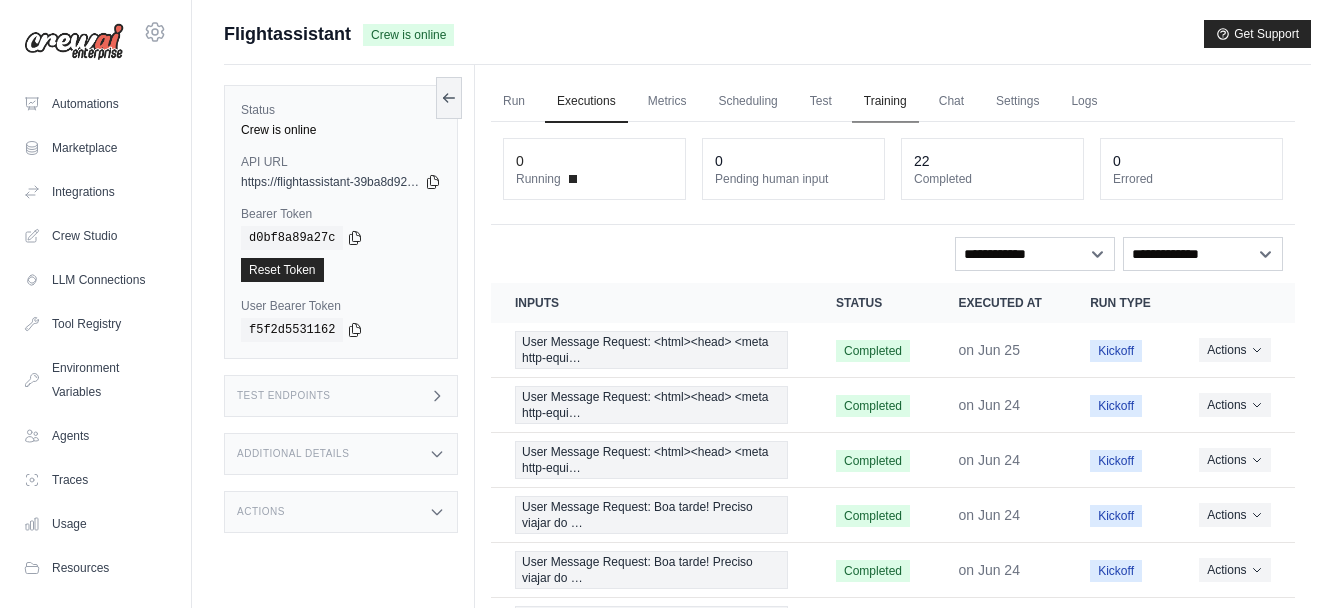scroll, scrollTop: 0, scrollLeft: 0, axis: both 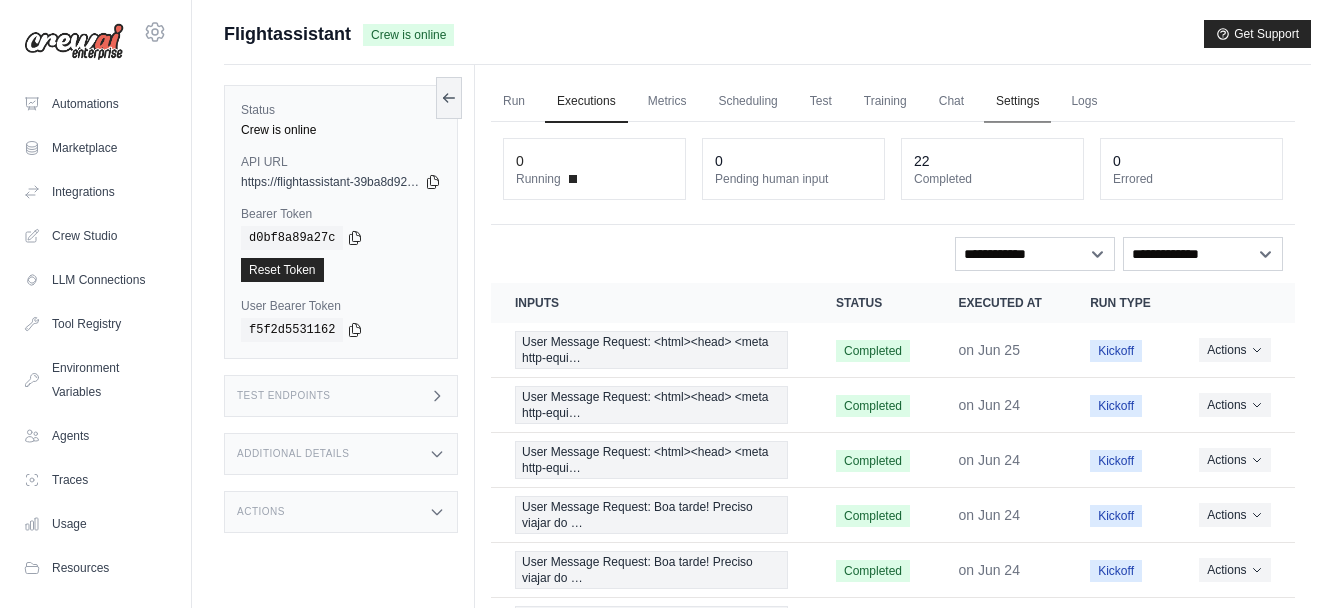 click on "Settings" at bounding box center (1017, 102) 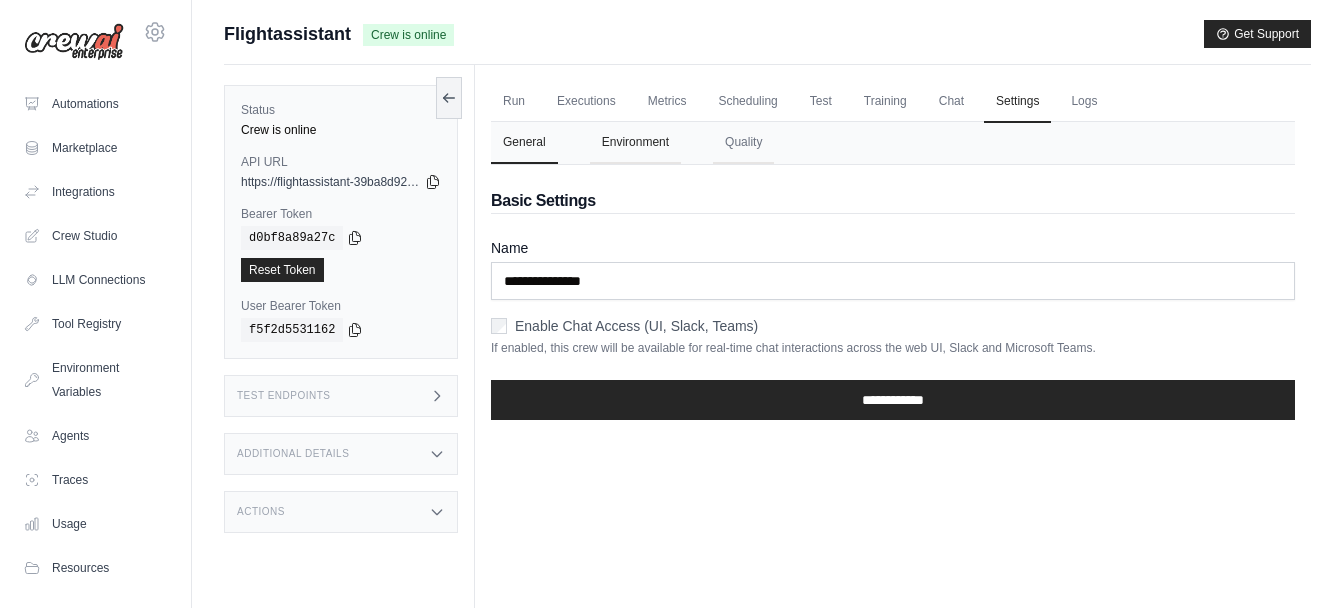 click on "Environment" at bounding box center (635, 143) 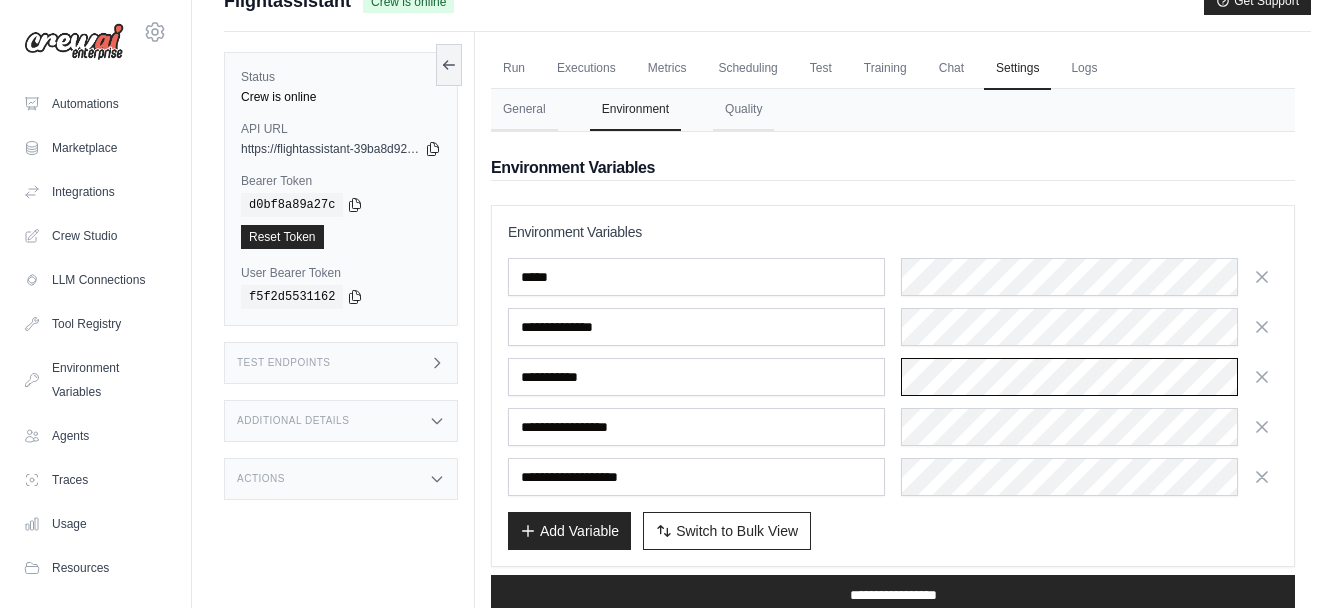 scroll, scrollTop: 92, scrollLeft: 0, axis: vertical 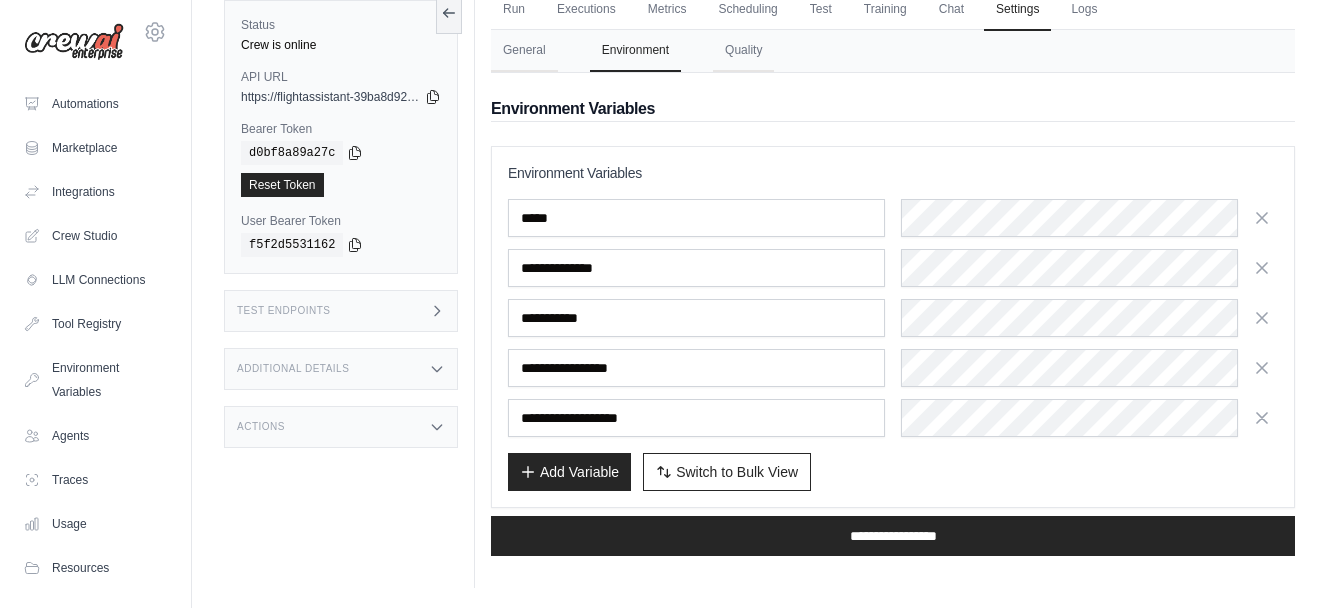 click on "**********" at bounding box center [893, 327] 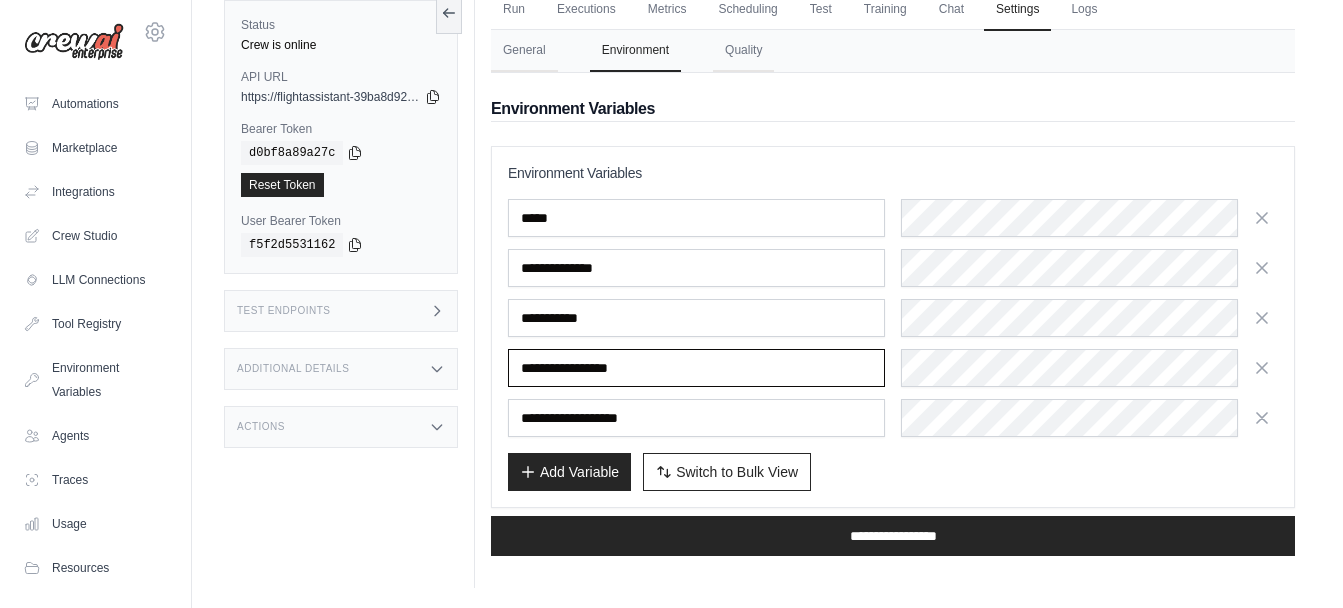 click on "**********" at bounding box center [696, 368] 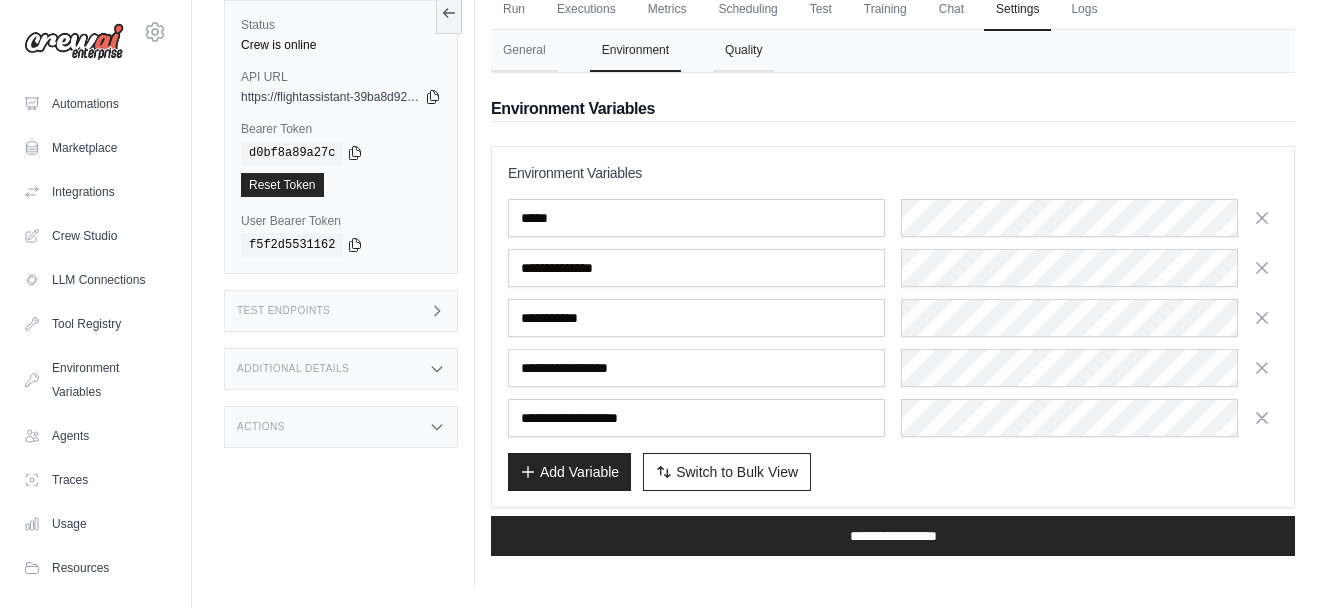 click on "Quality" at bounding box center (743, 51) 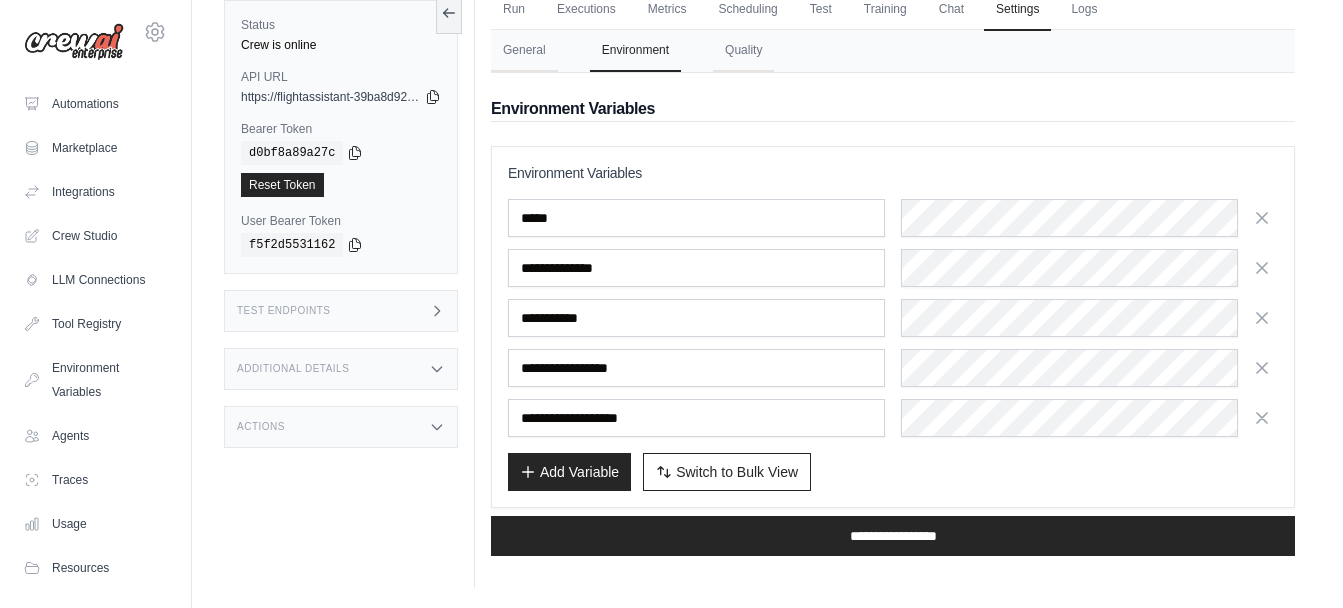 scroll, scrollTop: 85, scrollLeft: 0, axis: vertical 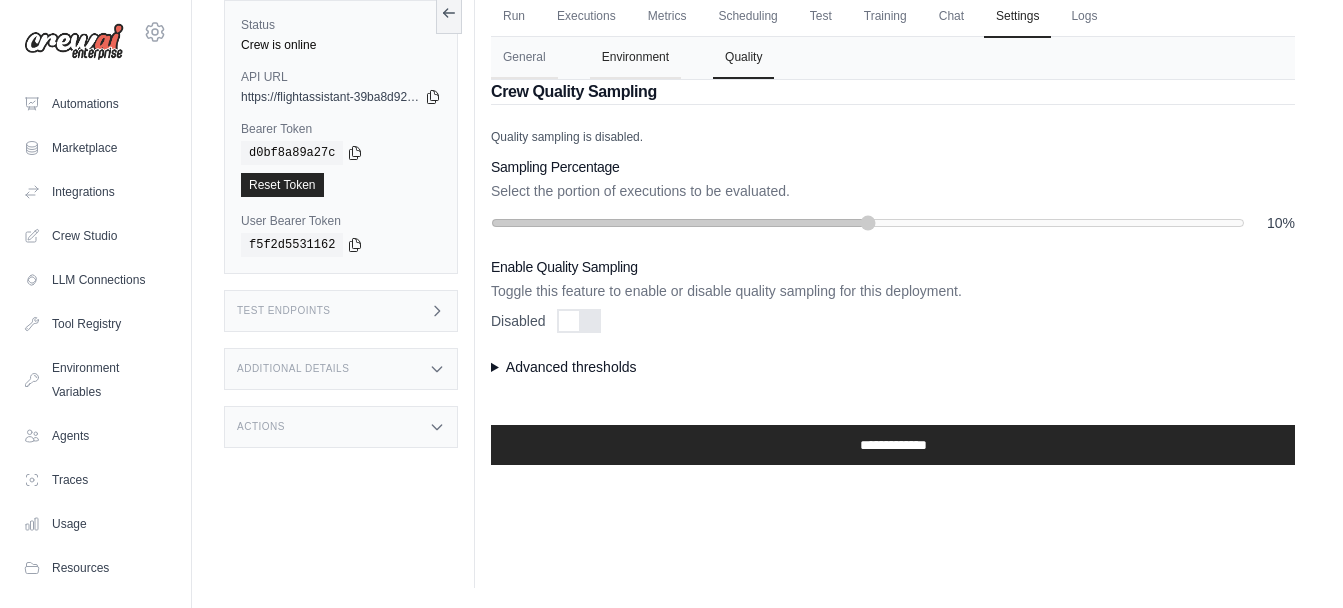 click on "Environment" at bounding box center (635, 58) 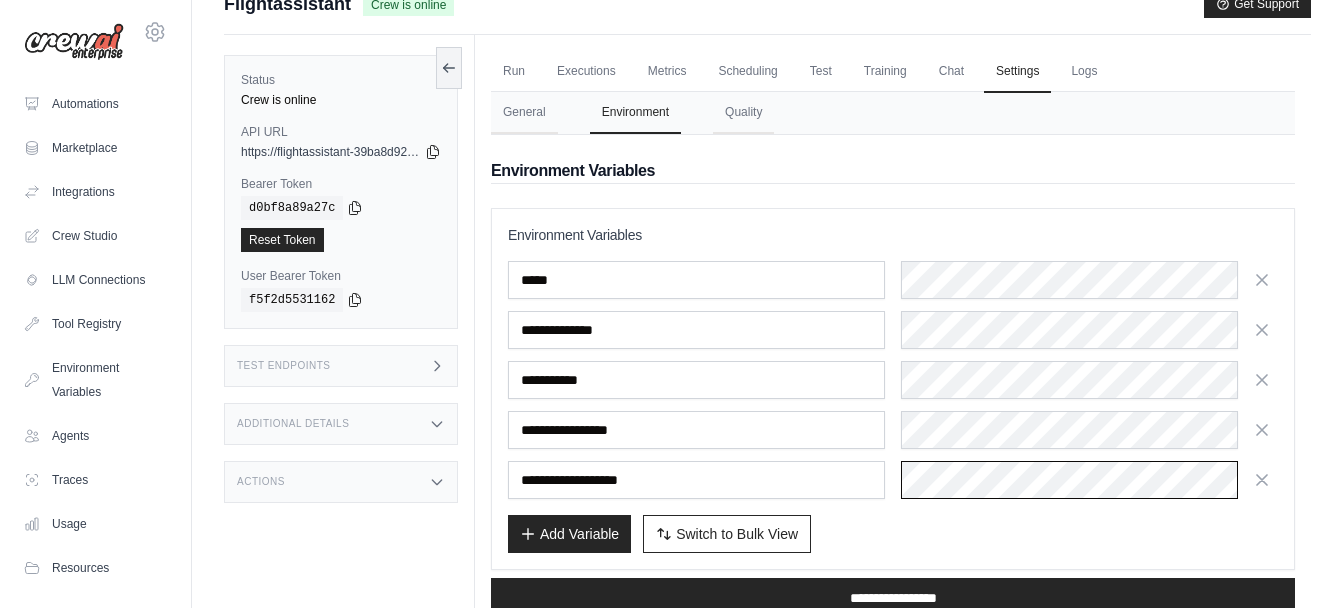 scroll, scrollTop: 0, scrollLeft: 0, axis: both 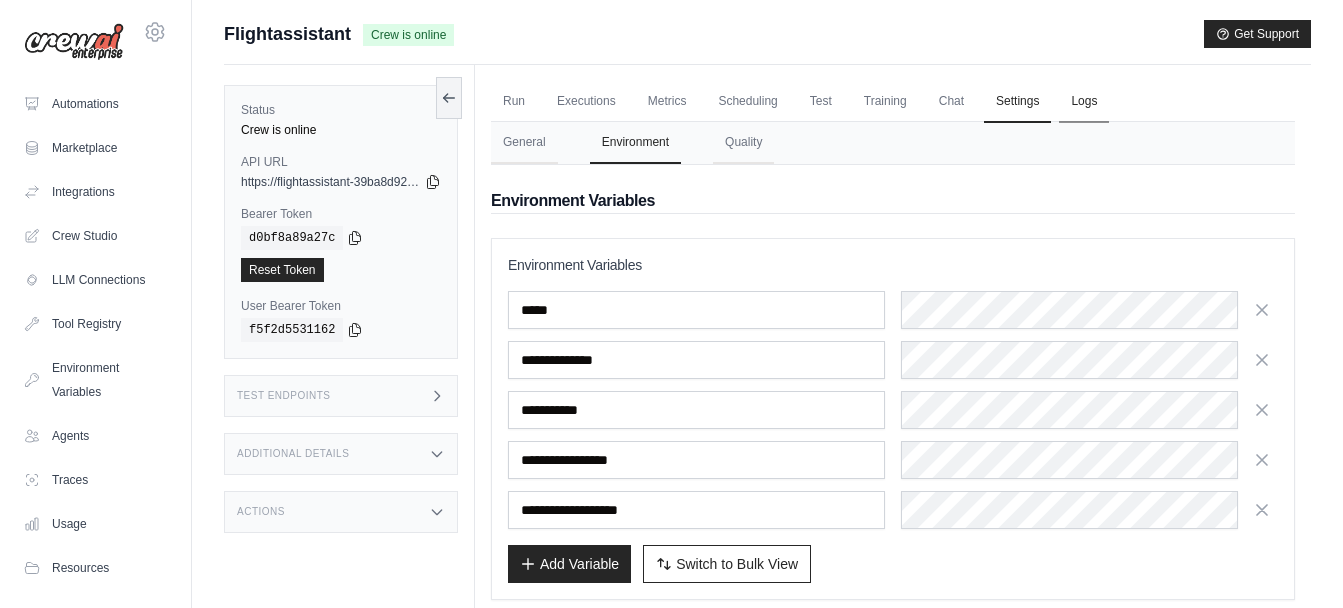 click on "Logs" at bounding box center [1084, 102] 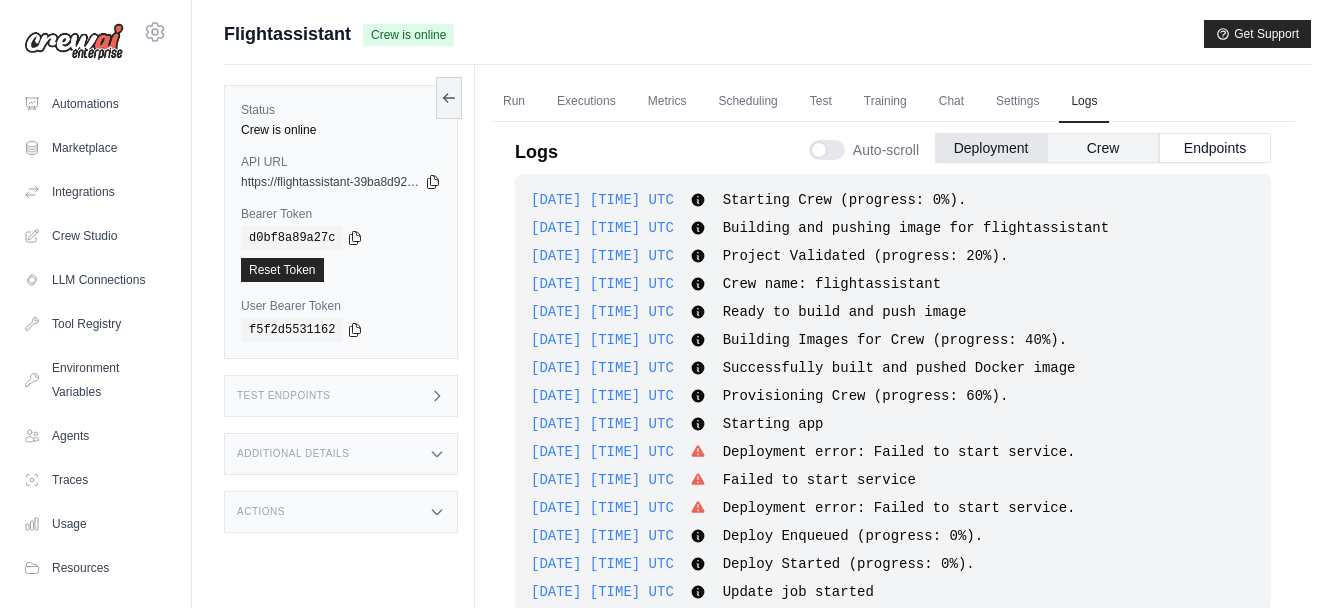 scroll, scrollTop: 350, scrollLeft: 0, axis: vertical 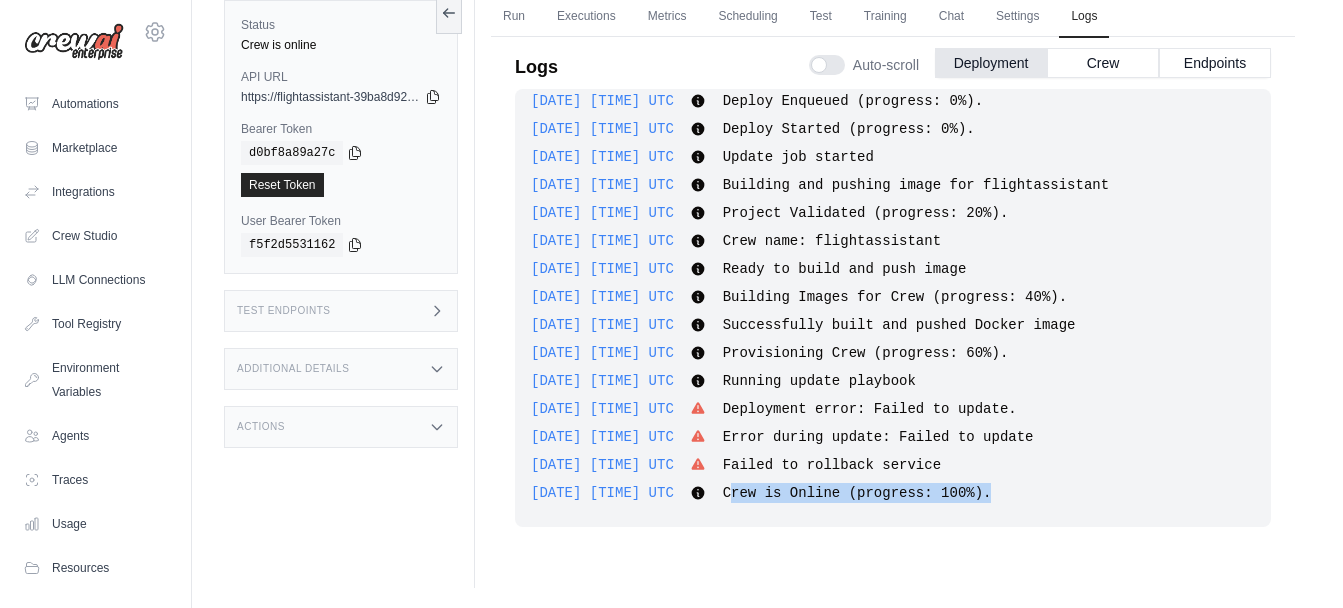 drag, startPoint x: 1039, startPoint y: 488, endPoint x: 765, endPoint y: 513, distance: 275.13815 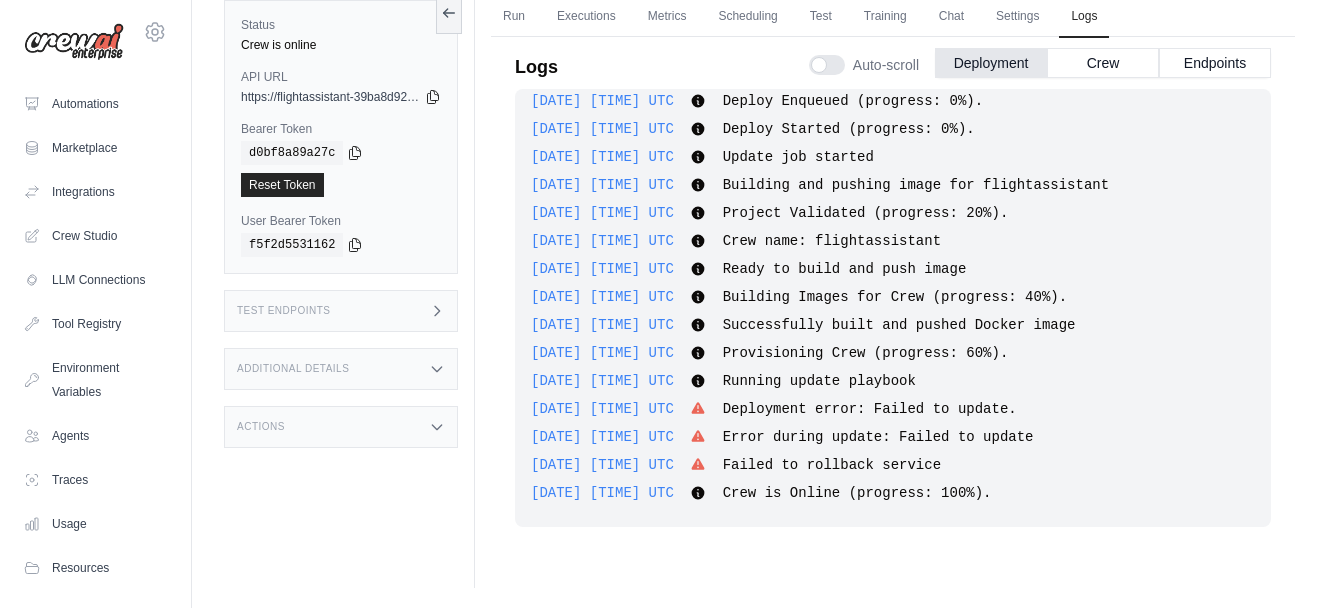 scroll, scrollTop: 0, scrollLeft: 0, axis: both 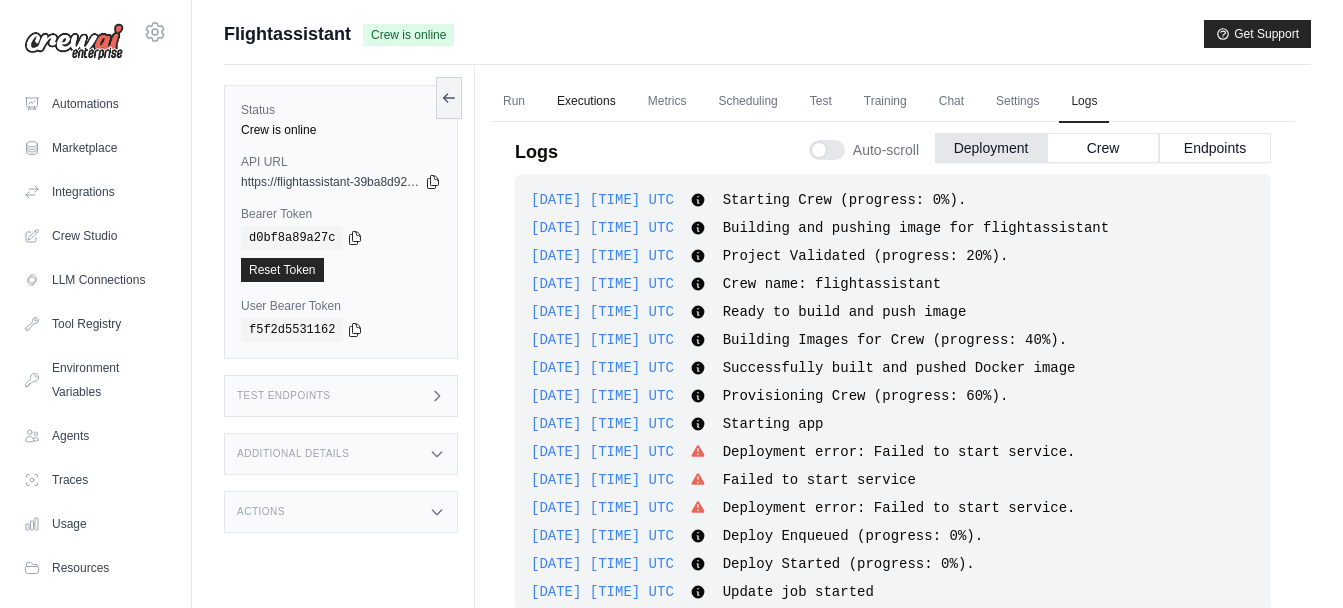 click on "Executions" at bounding box center (586, 102) 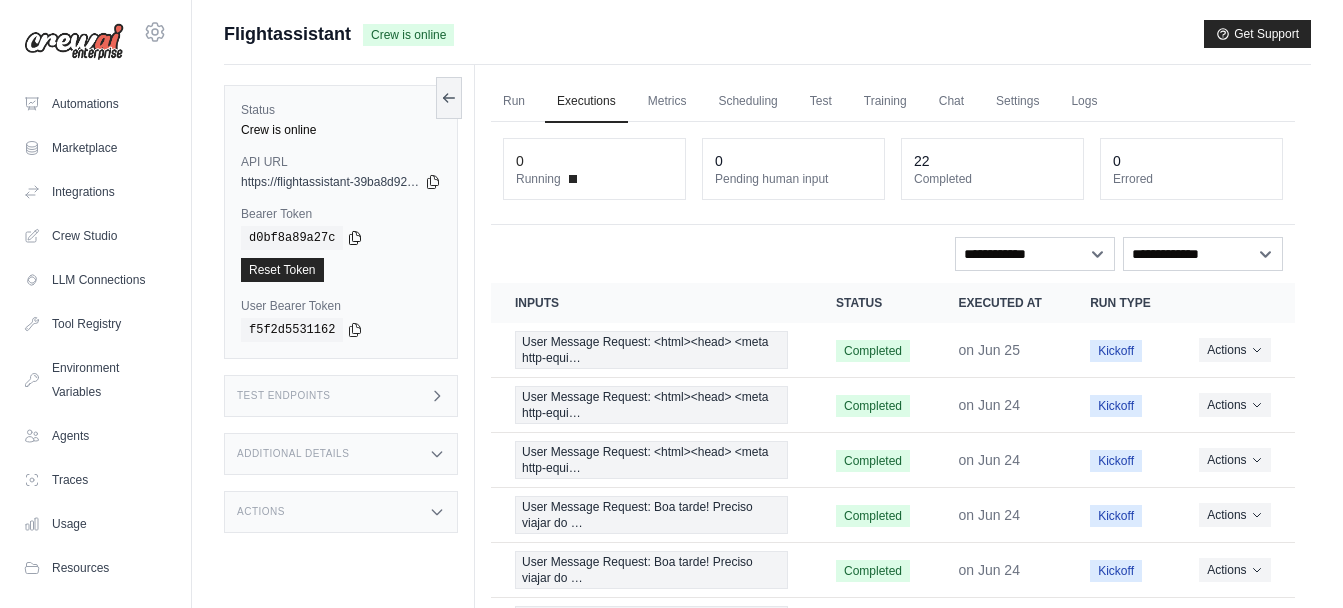 click 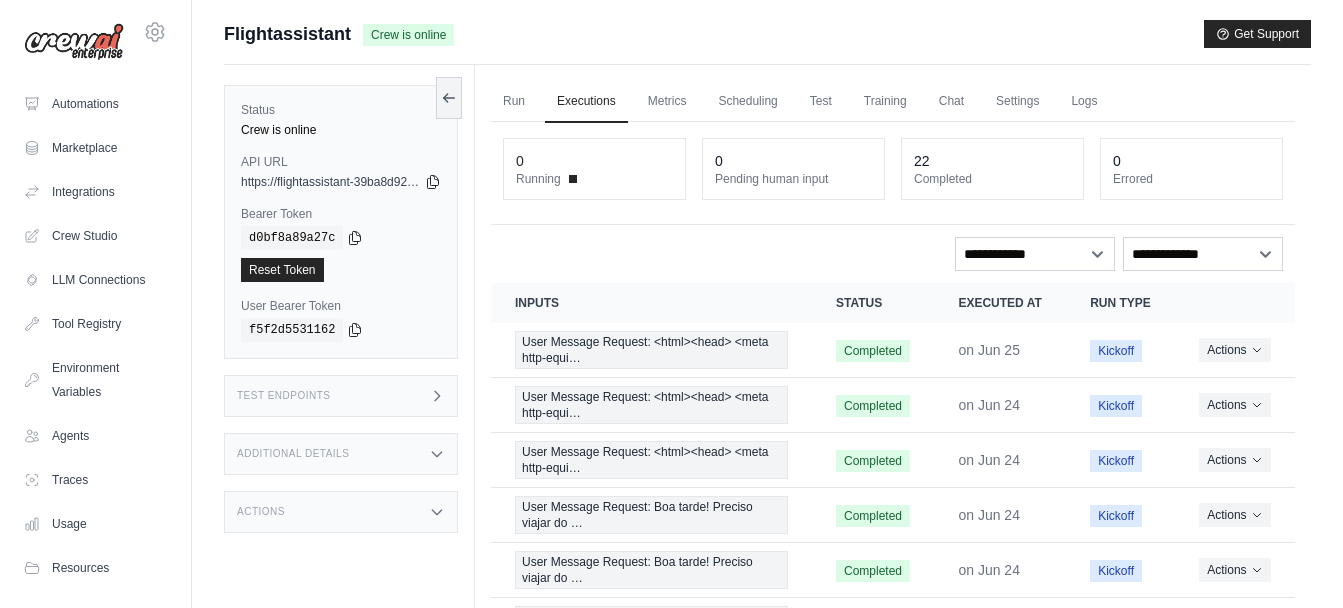 click on "Status
Crew is online
API URL
copied
https://flightassistant-39ba8d92-fbf3-4df2-a0ad-8d3-3d201128.crewai.com
Bearer Token
copied
d0bf8a89a27c
Reset Token
User Bearer Token
copied
f5f2d5531162" at bounding box center [341, 222] 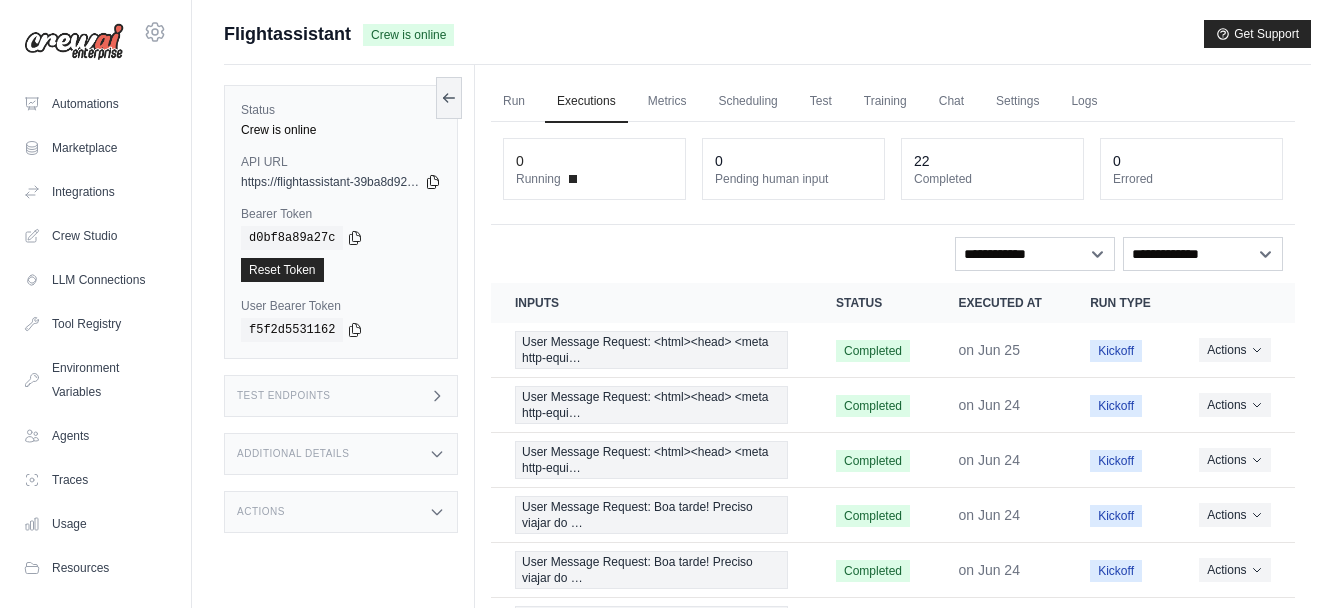 click 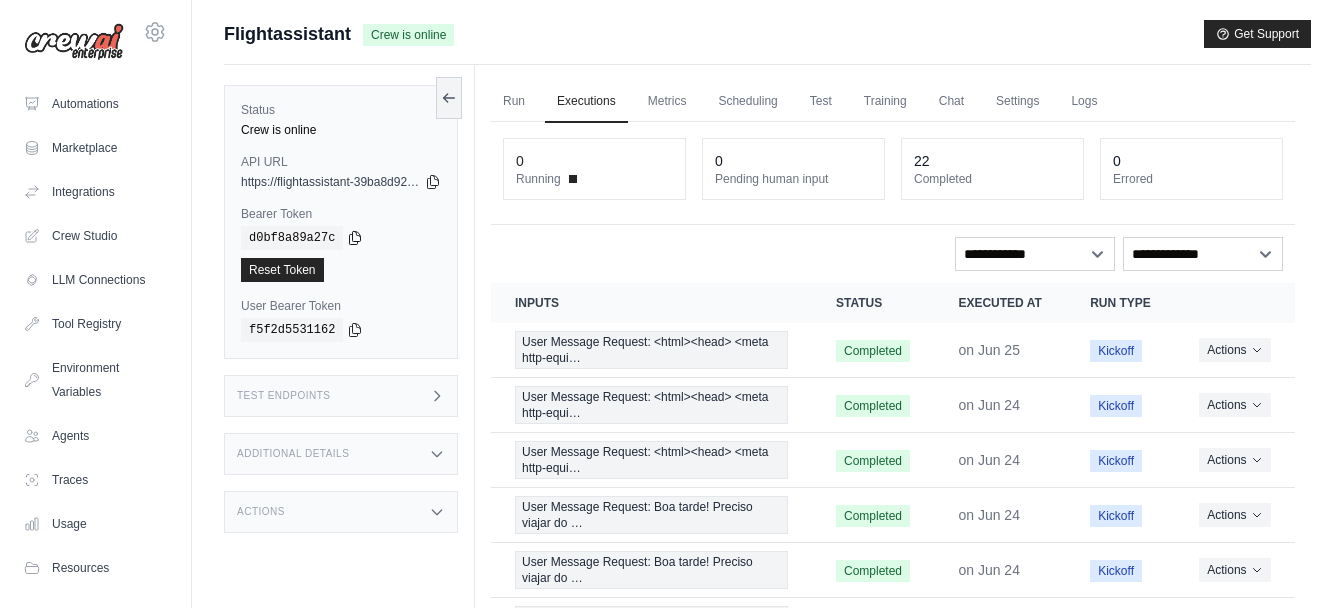 click 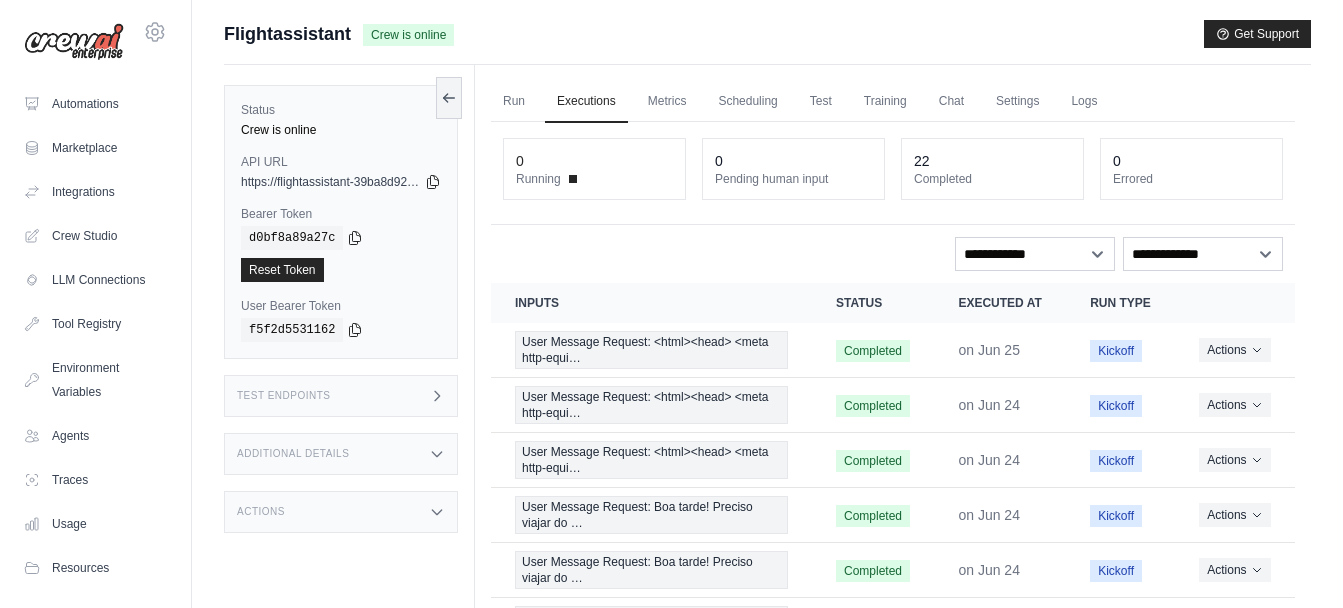 click on "Flightassistant" at bounding box center [287, 34] 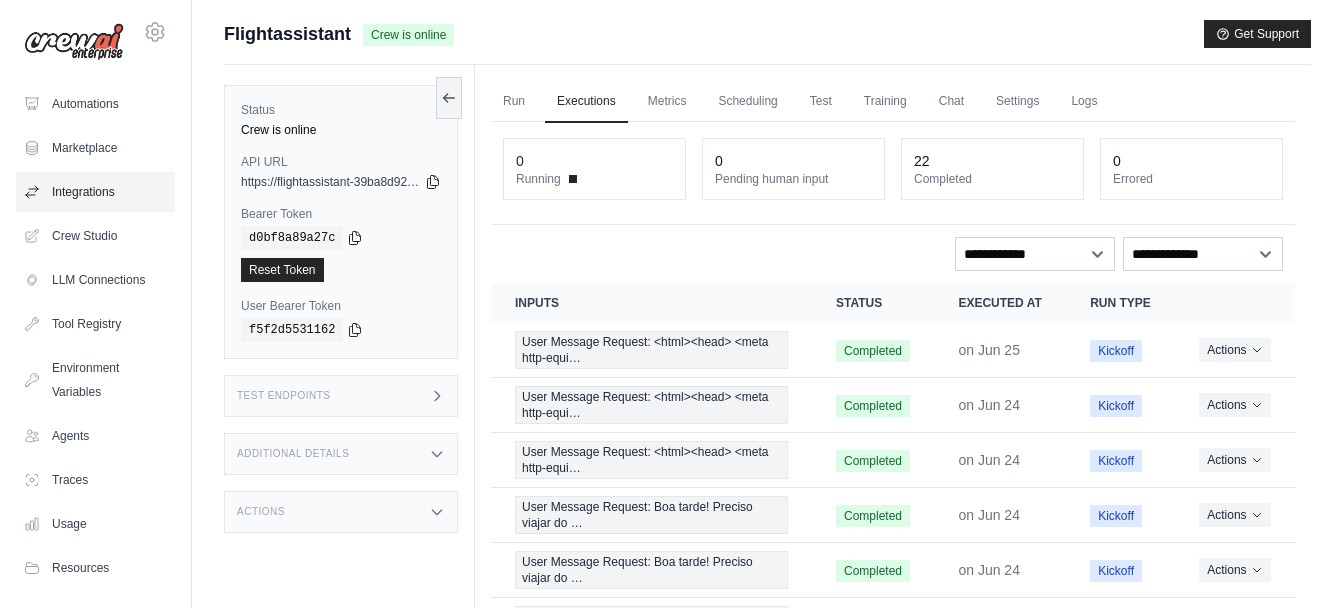 click on "Integrations" at bounding box center [95, 192] 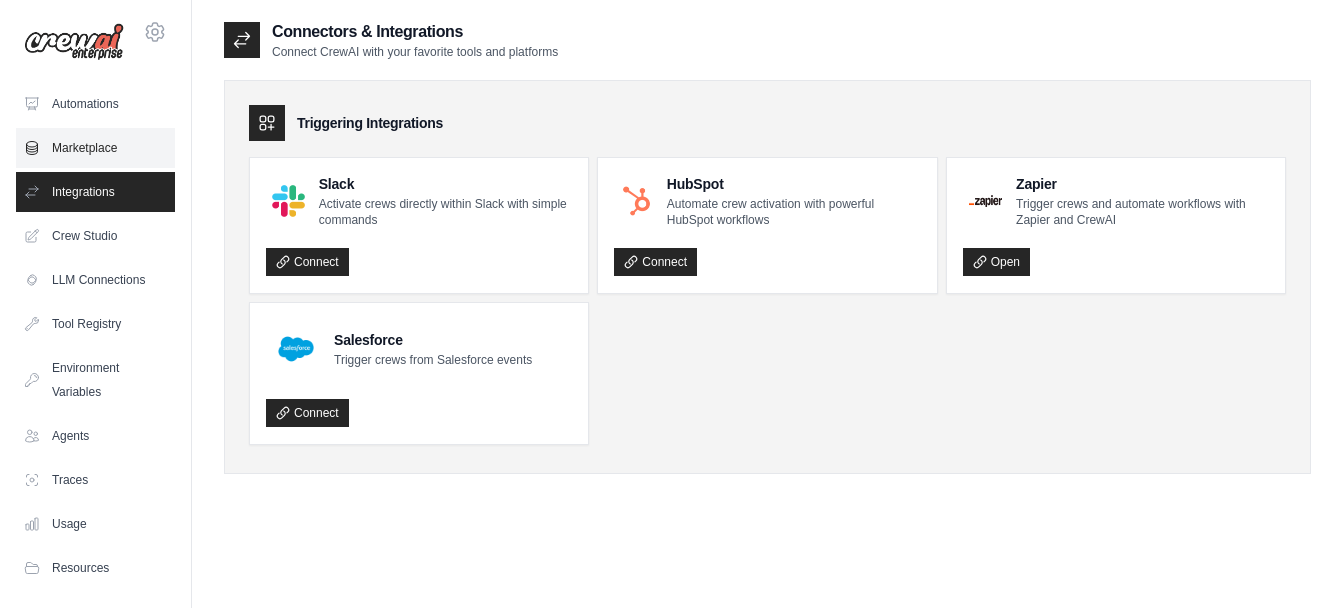 click on "Marketplace" at bounding box center [95, 148] 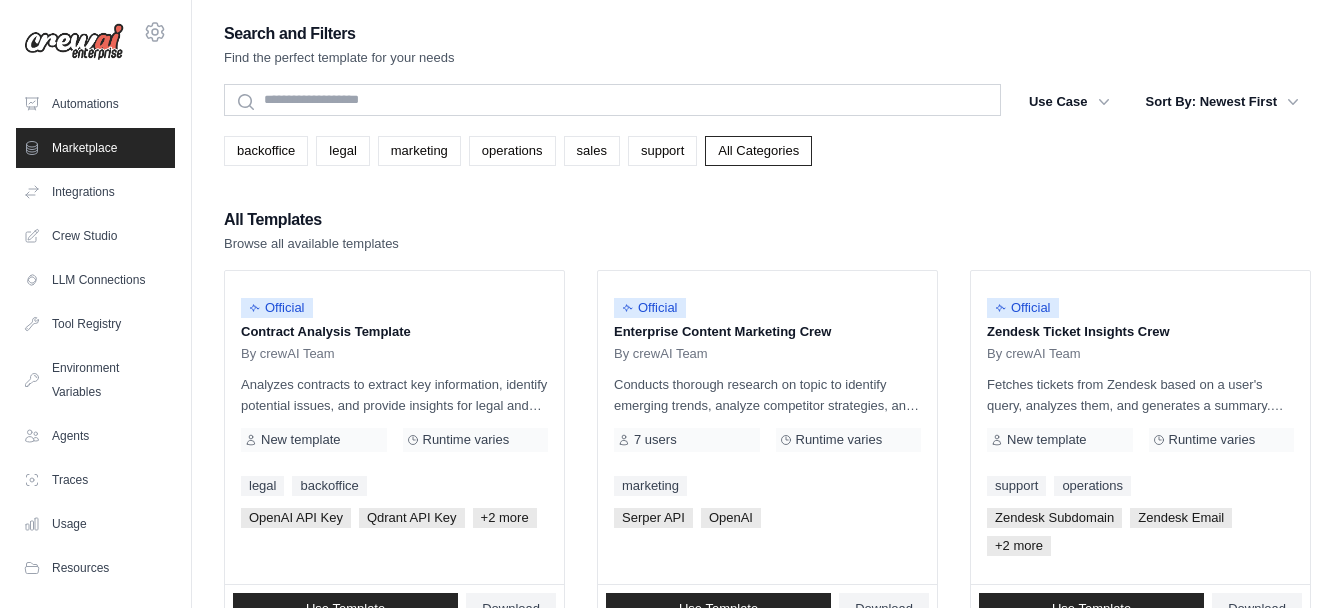 click on "felipeszebulun@gmail.com
Settings
Automations
Marketplace
Integrations
Crew Studio" at bounding box center [96, 304] 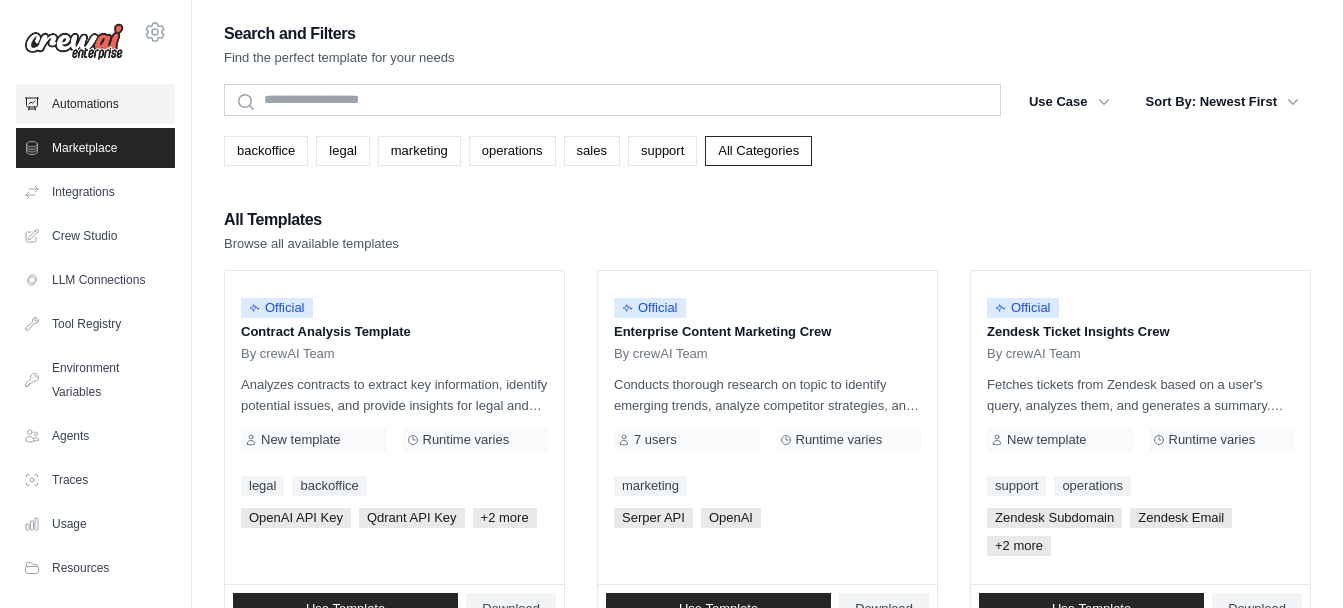 click on "Automations" at bounding box center (95, 104) 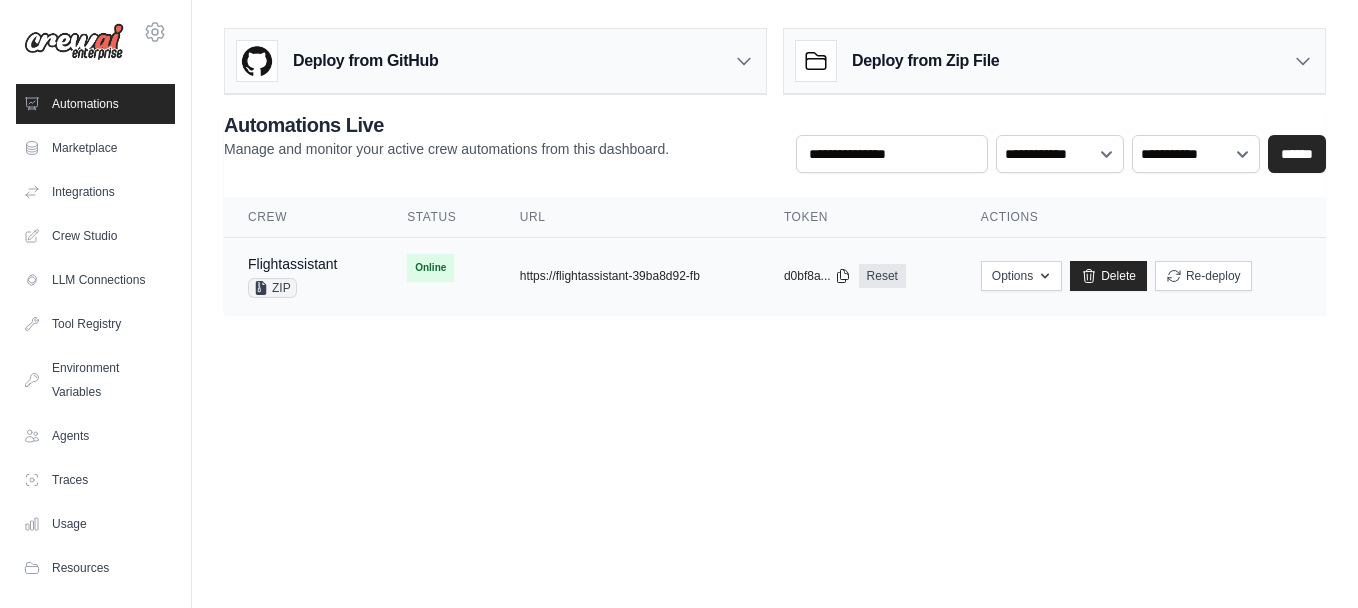 click on "Flightassistant
ZIP
Online
copied
https://flightassistant-39ba8d92-fb
copied
d0bf8a..." at bounding box center (775, 276) 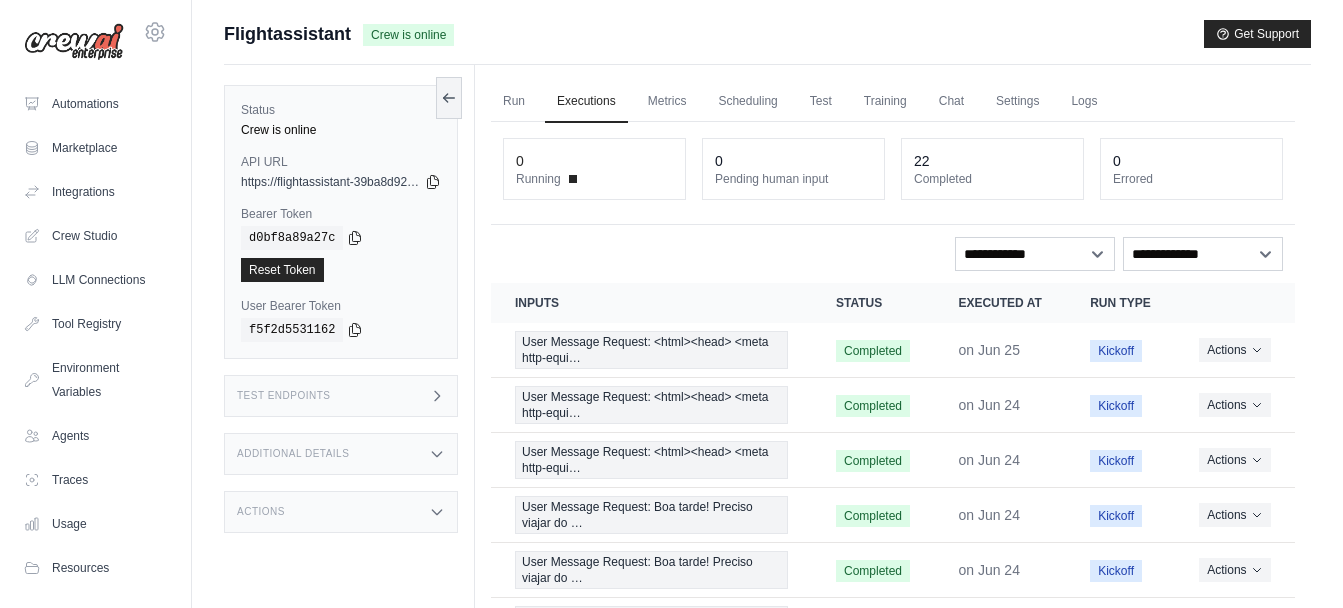 scroll, scrollTop: 0, scrollLeft: 0, axis: both 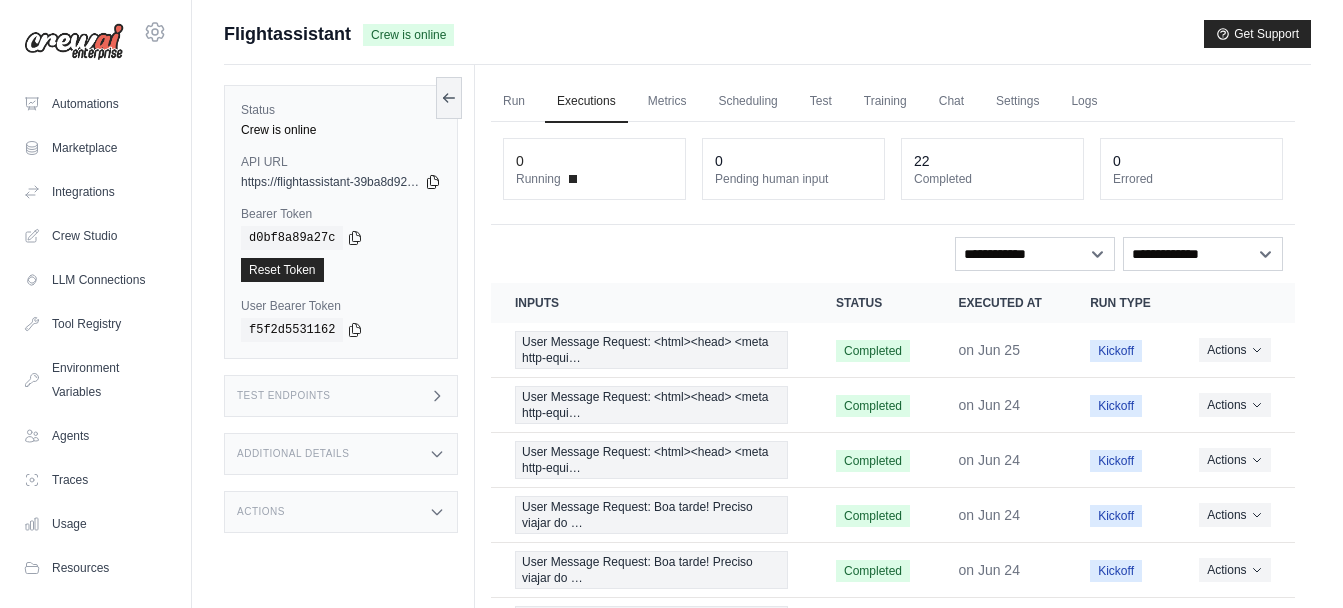 click 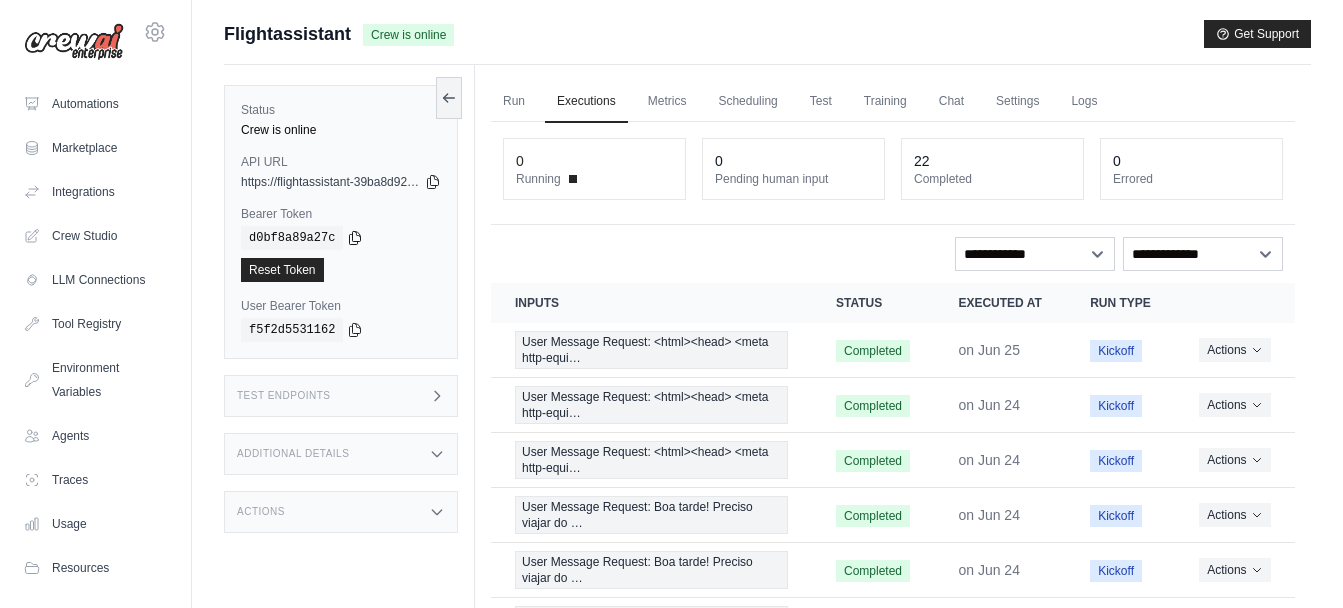 click on "d0bf8a89a27c" at bounding box center [341, 238] 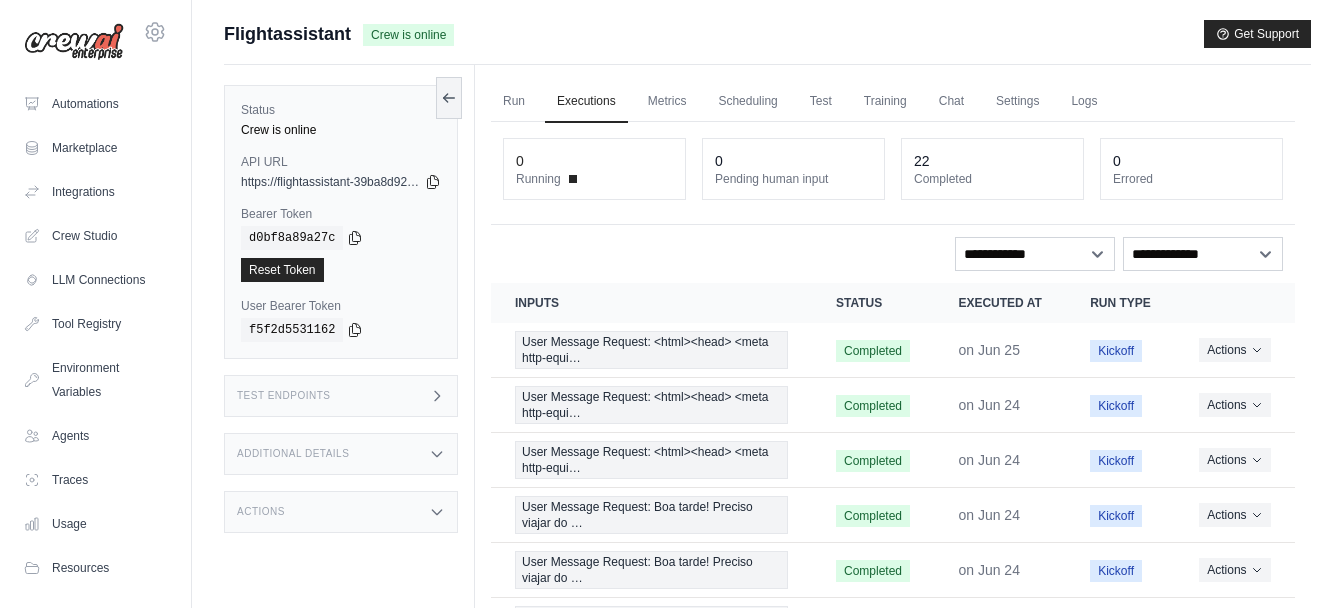 click on "Run
Executions
Metrics
Scheduling
Test
Training
Chat
Settings
Logs" at bounding box center [893, 101] 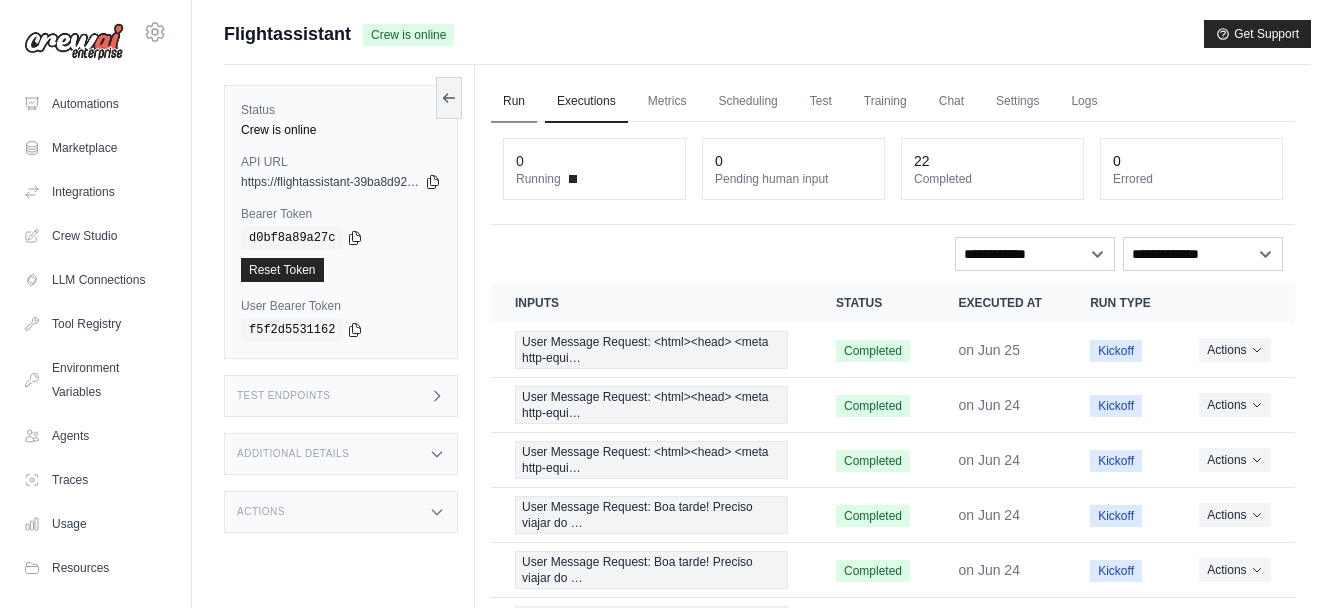click on "Run" at bounding box center [514, 102] 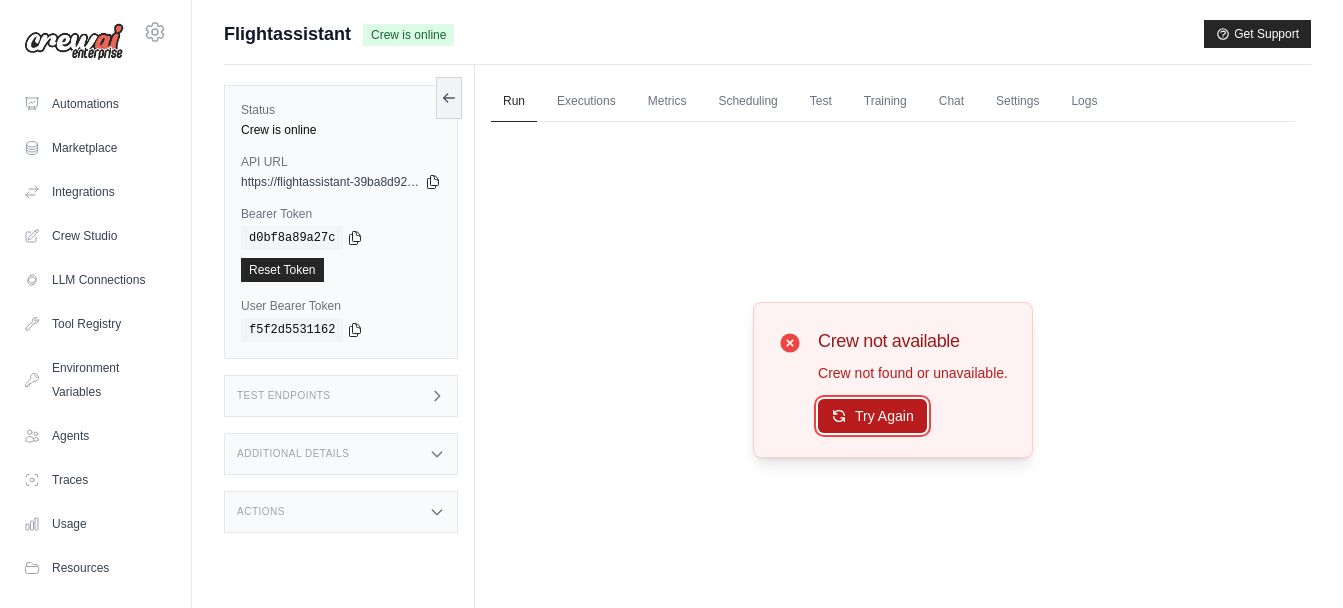 click on "Try Again" at bounding box center (872, 416) 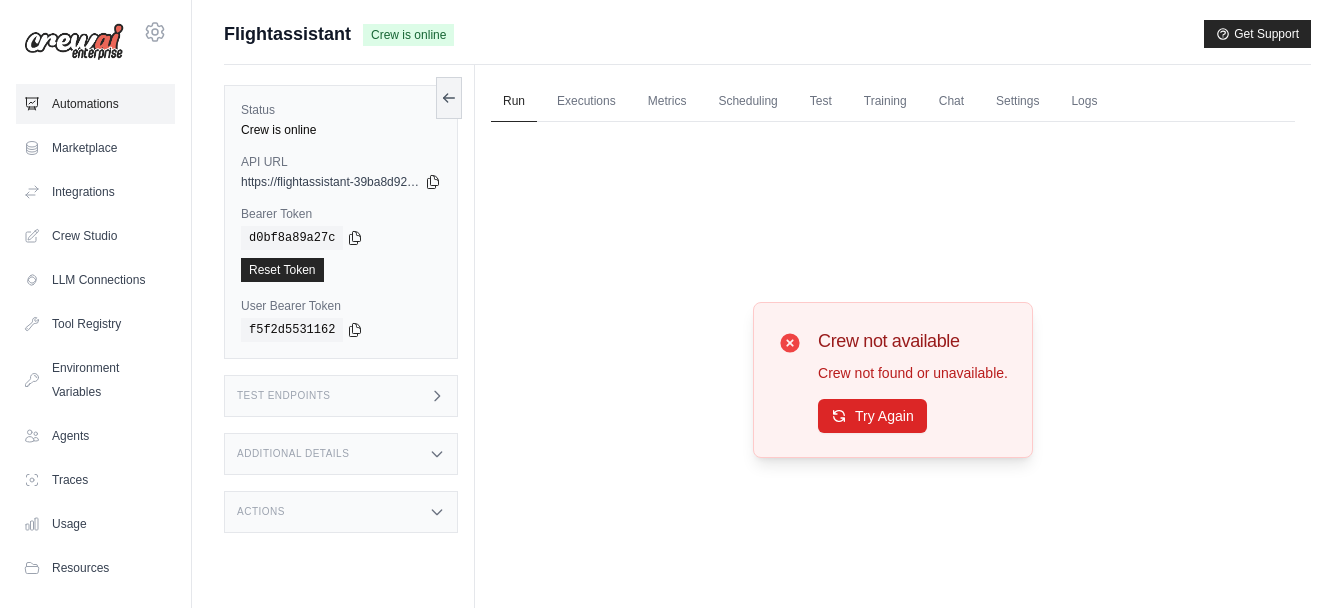 click on "Automations" at bounding box center [95, 104] 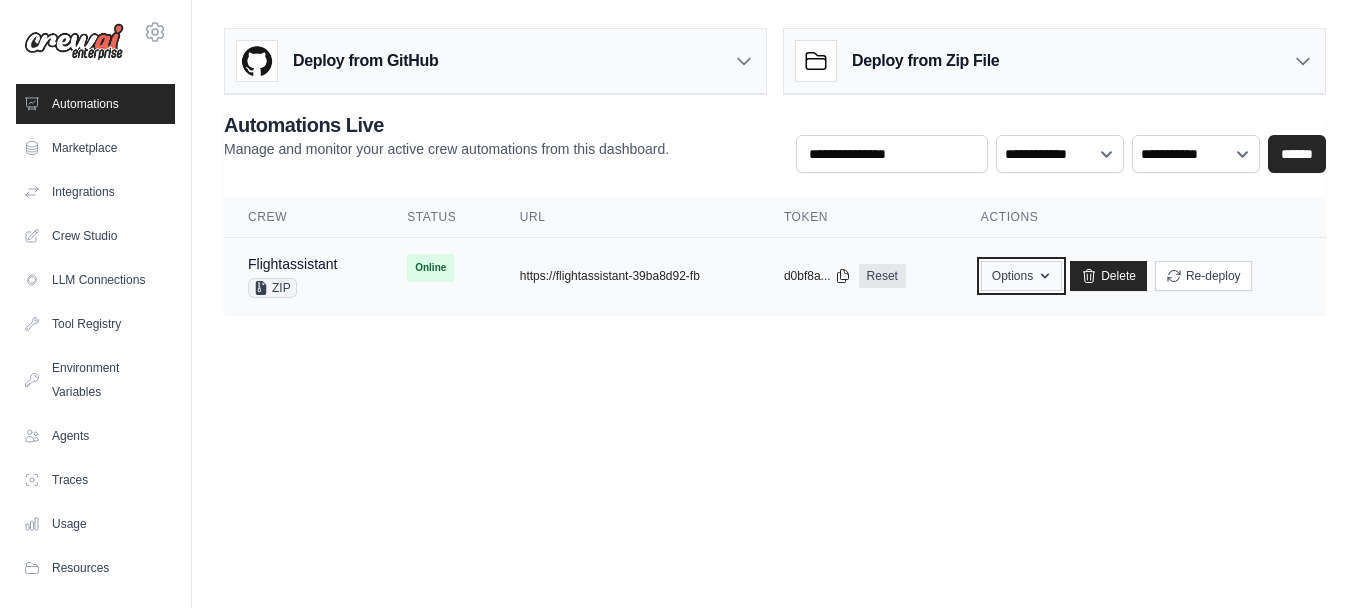 click on "Options" at bounding box center [1021, 276] 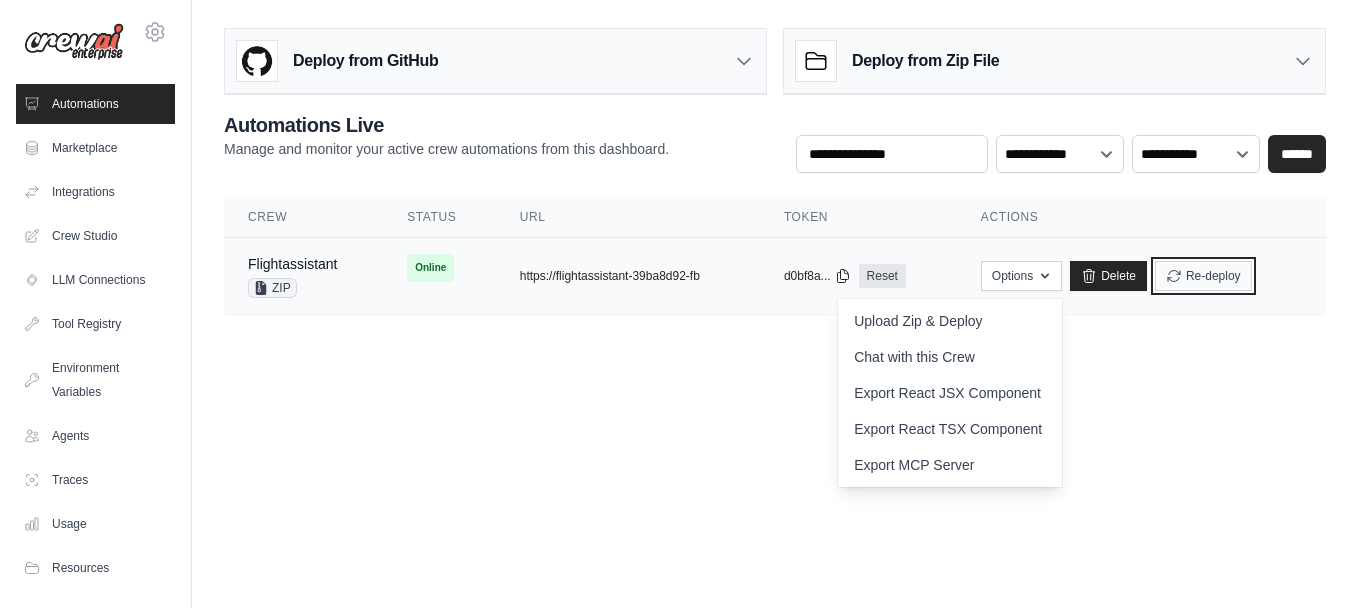 click on "Re-deploy" at bounding box center (1203, 276) 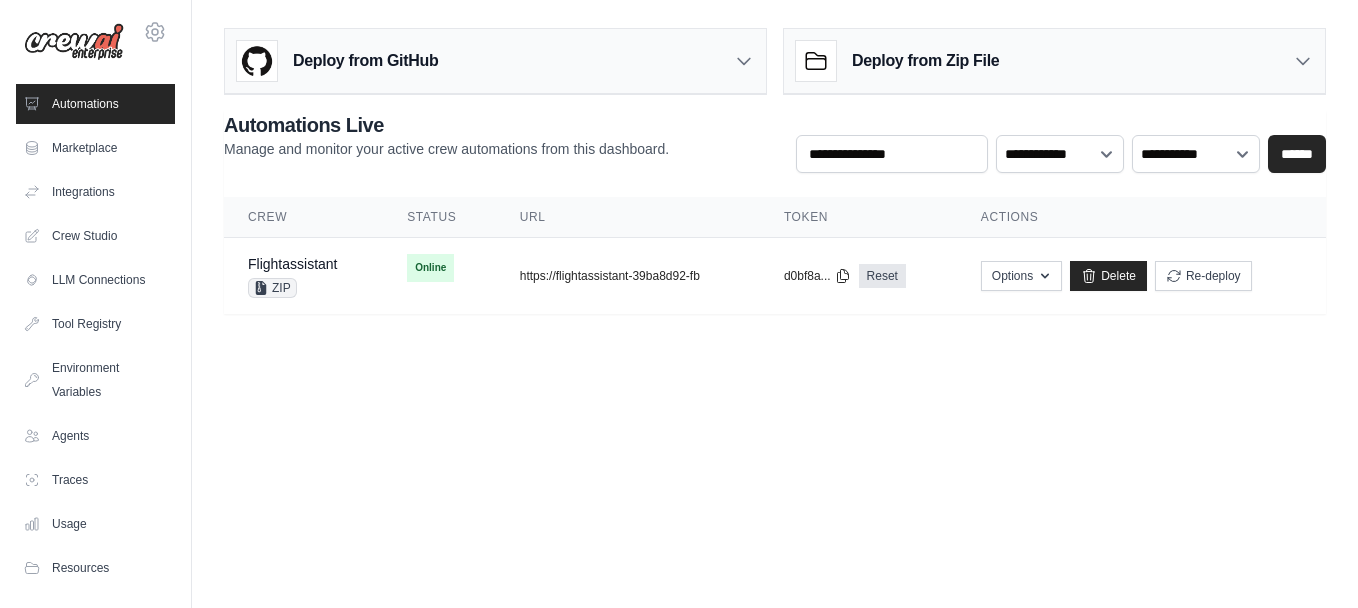 scroll, scrollTop: 0, scrollLeft: 0, axis: both 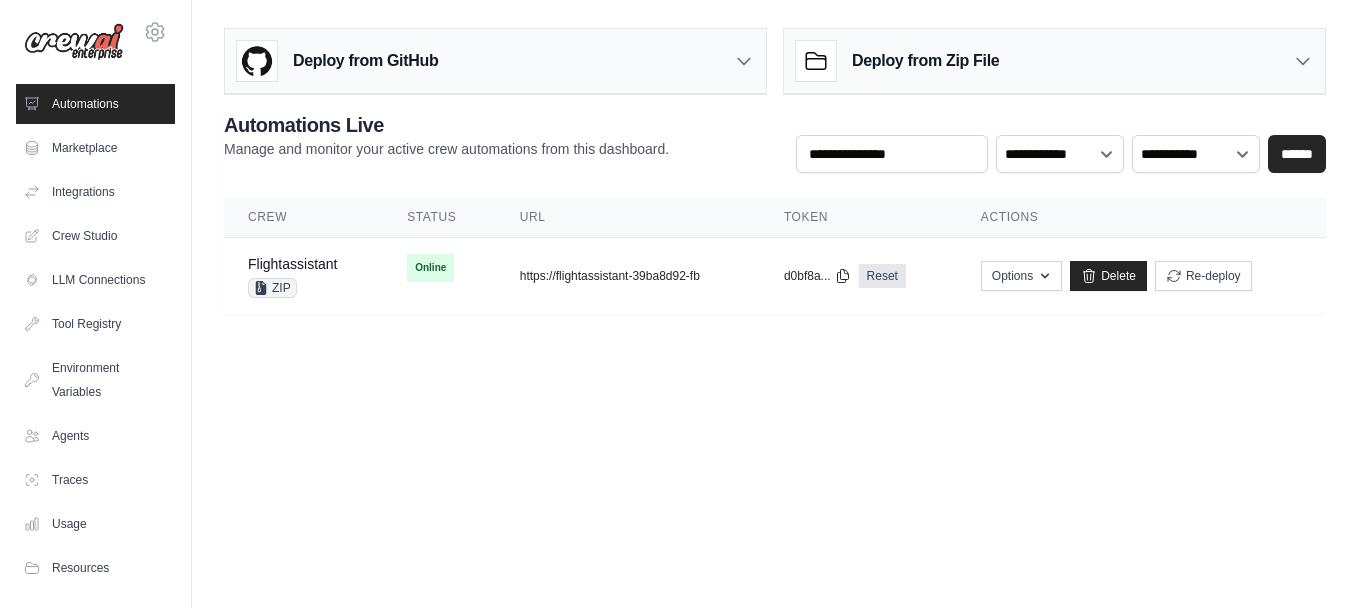 click on "felipeszebulun@example.com
Settings
Automations
Marketplace
Integrations" at bounding box center (679, 304) 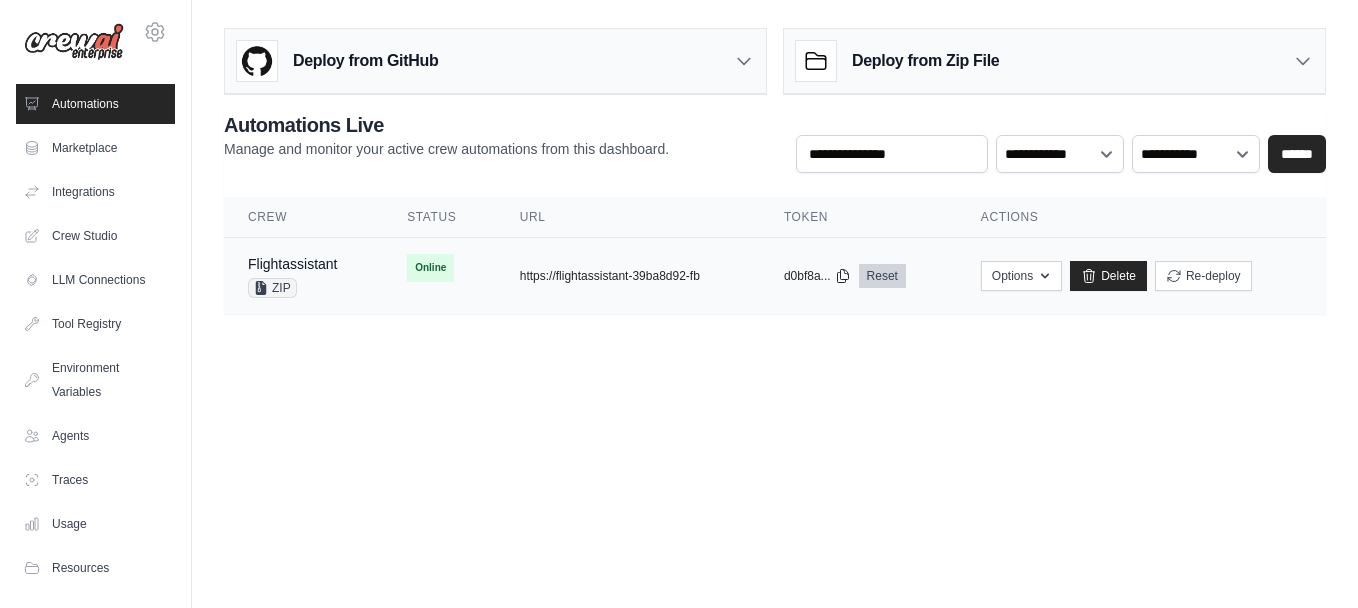 click on "Reset" at bounding box center [882, 276] 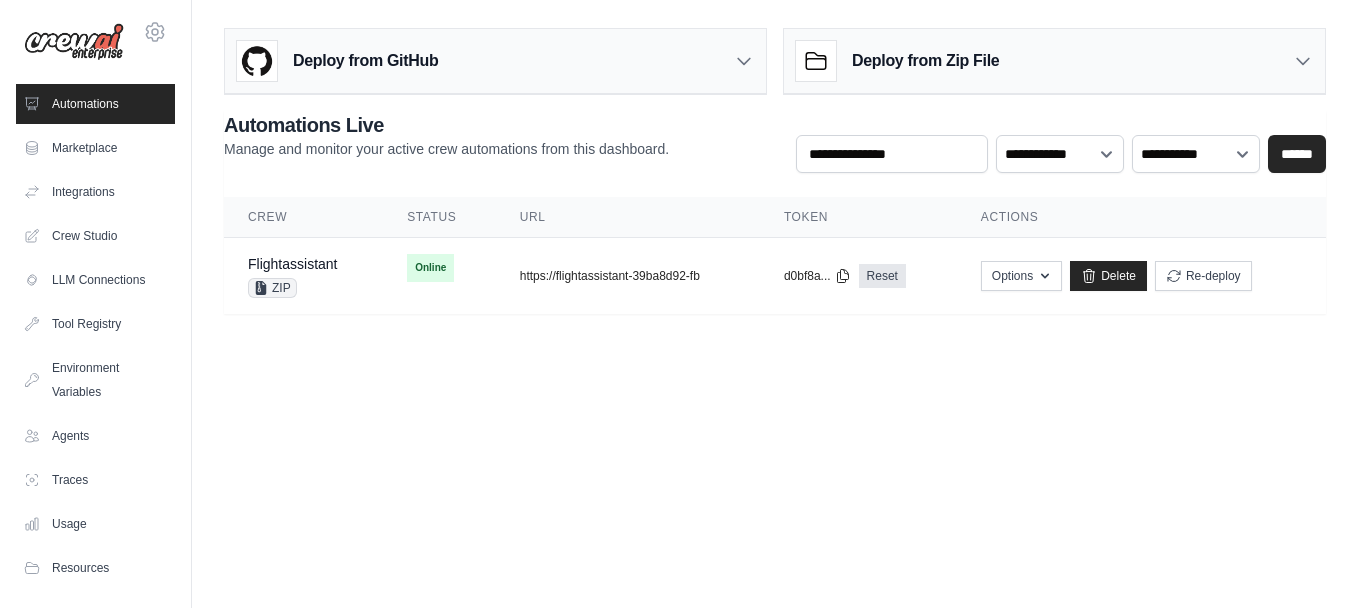 click on "Deploy from GitHub
Deploy your project directly from GitHub. Select a repository and
branch to get started.
Changes will be automatically synchronized with your deployment.
Configure GitHub
Deploy from Zip File
Choose file" at bounding box center [775, 179] 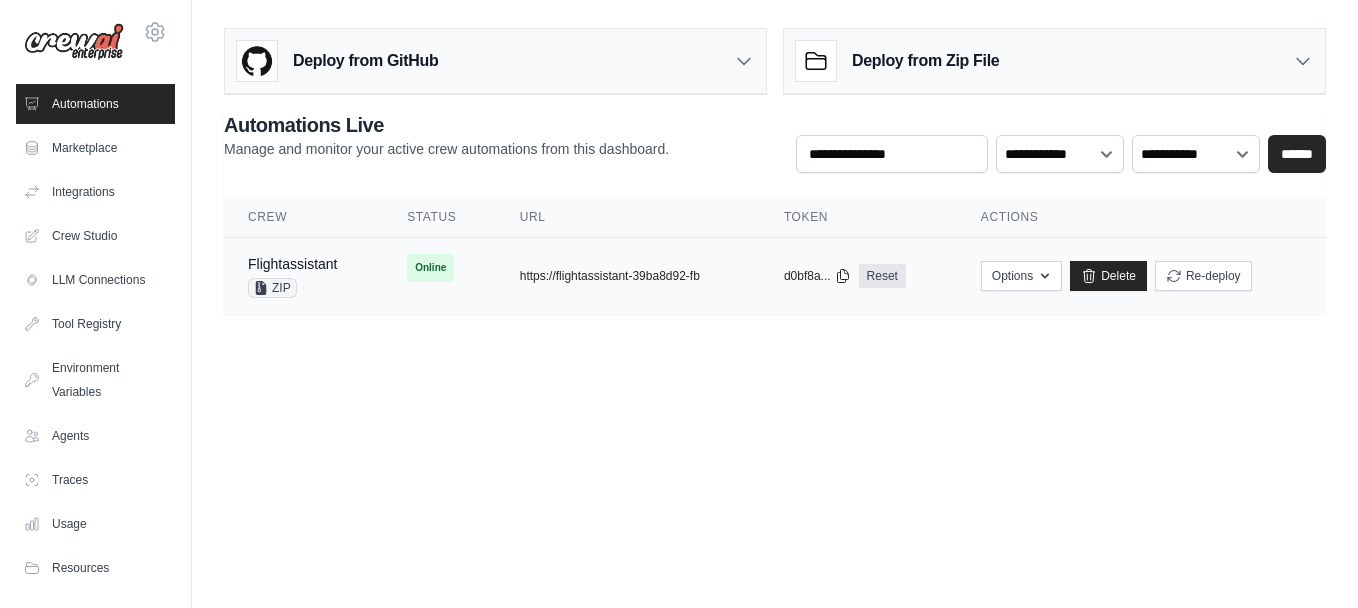 click on "copied
[URL]" at bounding box center (628, 276) 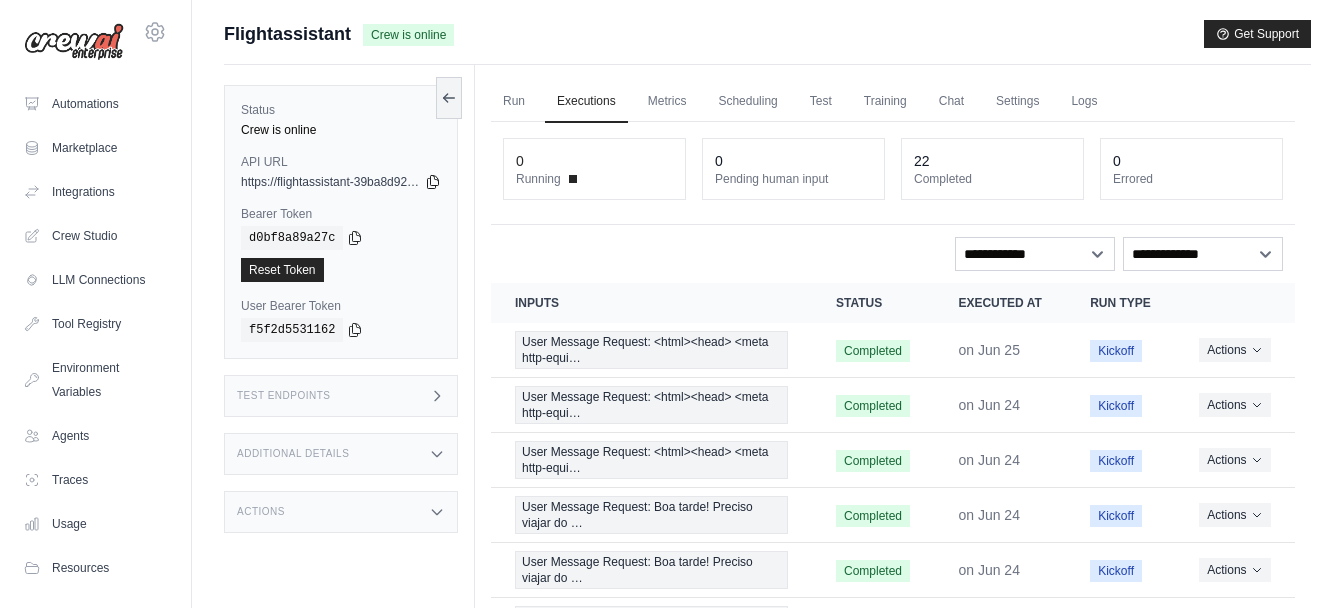 scroll, scrollTop: 0, scrollLeft: 0, axis: both 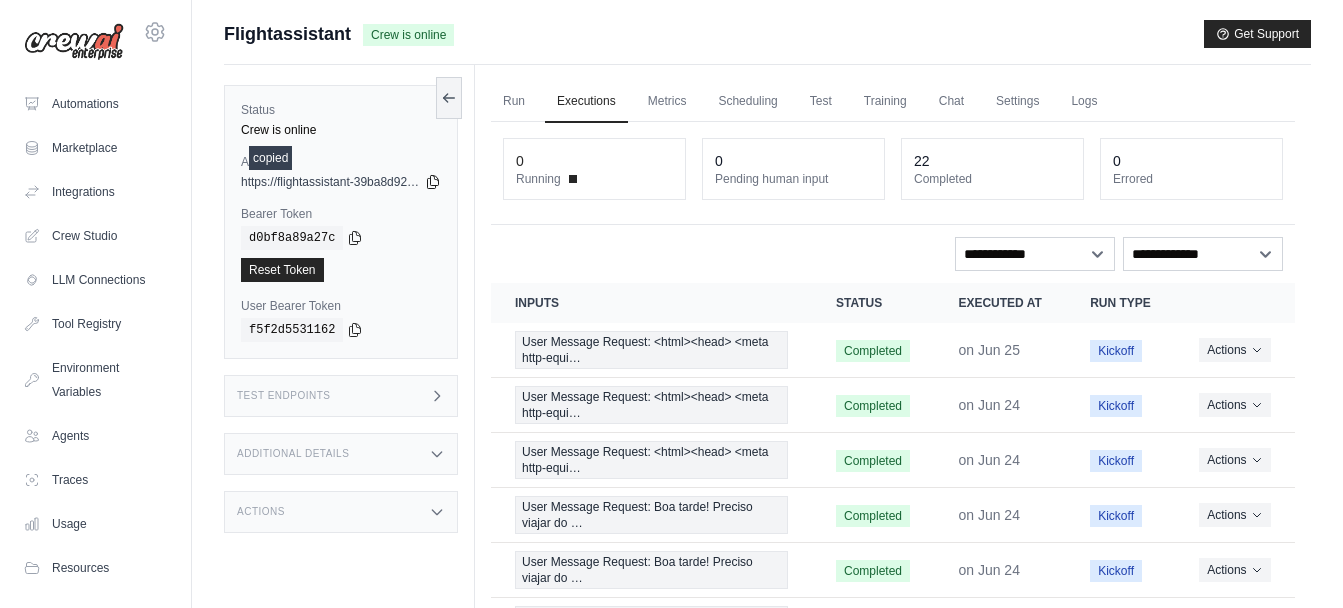 type 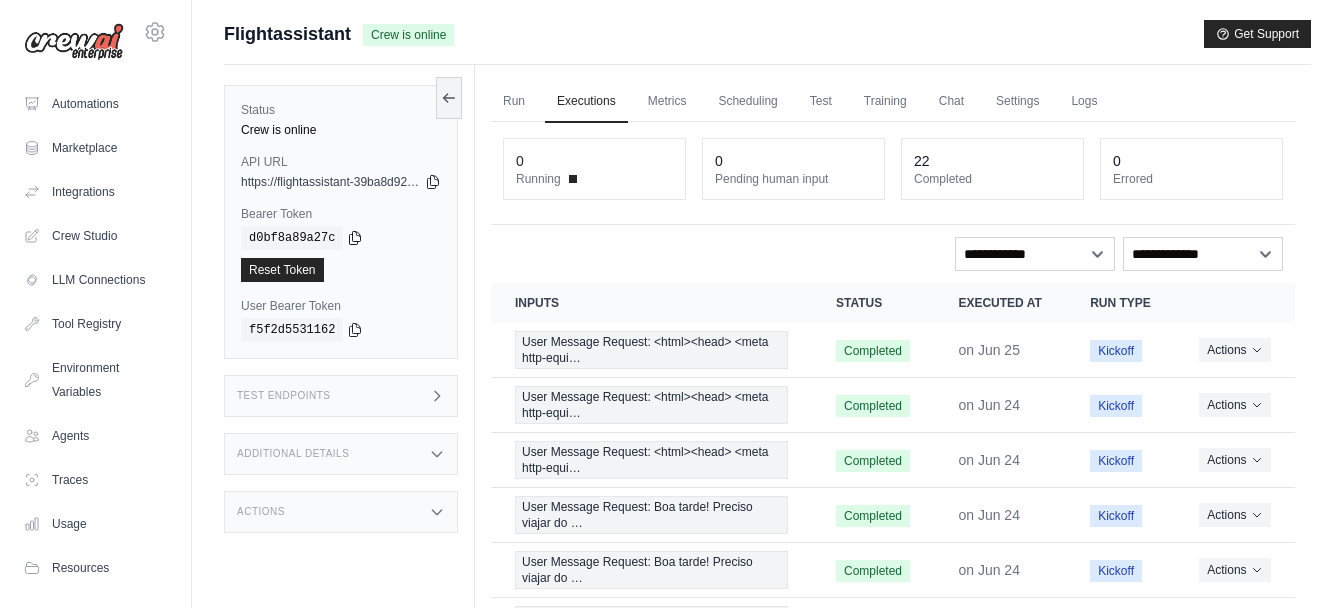 click 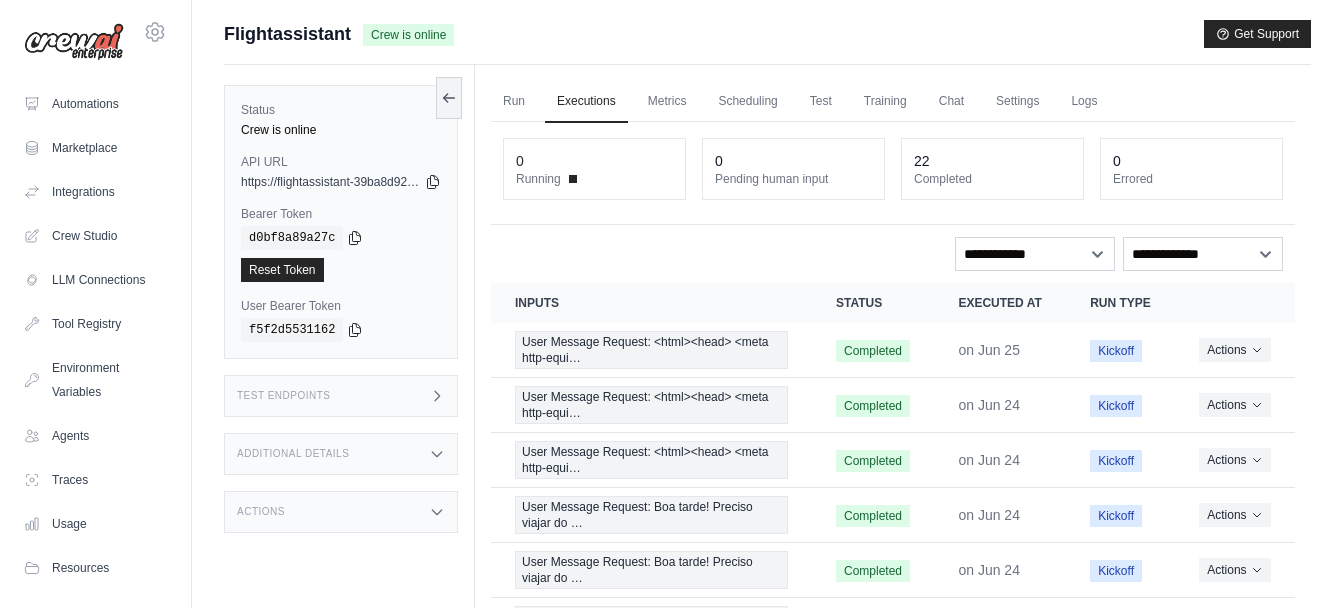 type 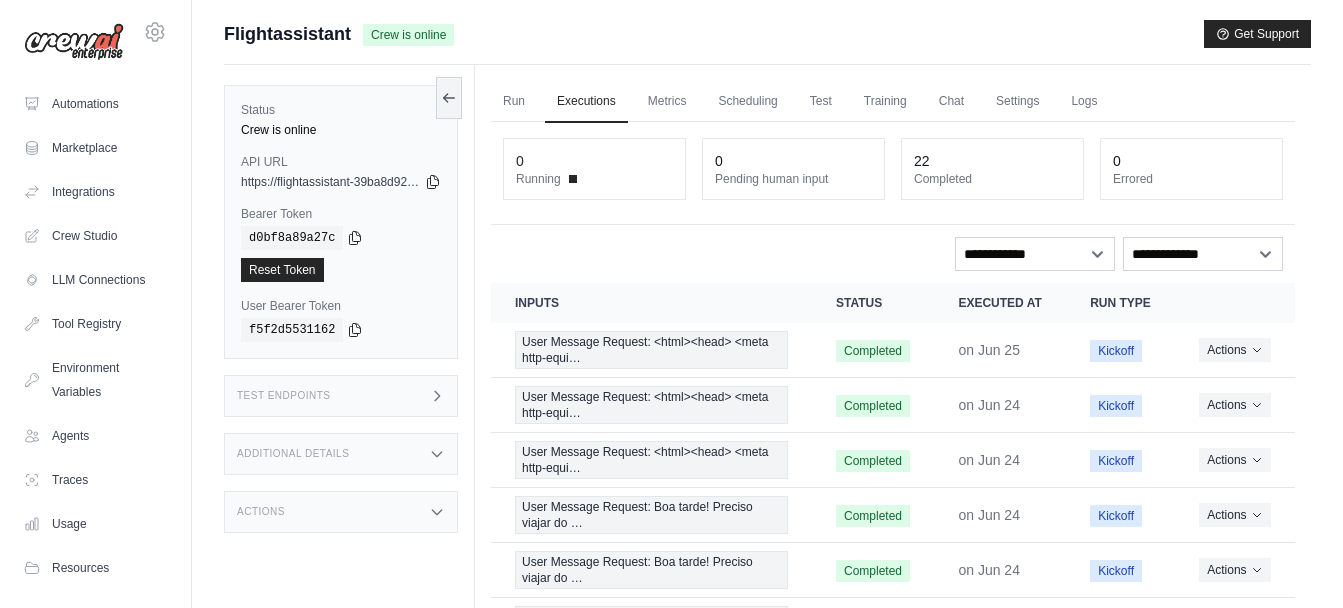 scroll, scrollTop: 0, scrollLeft: 0, axis: both 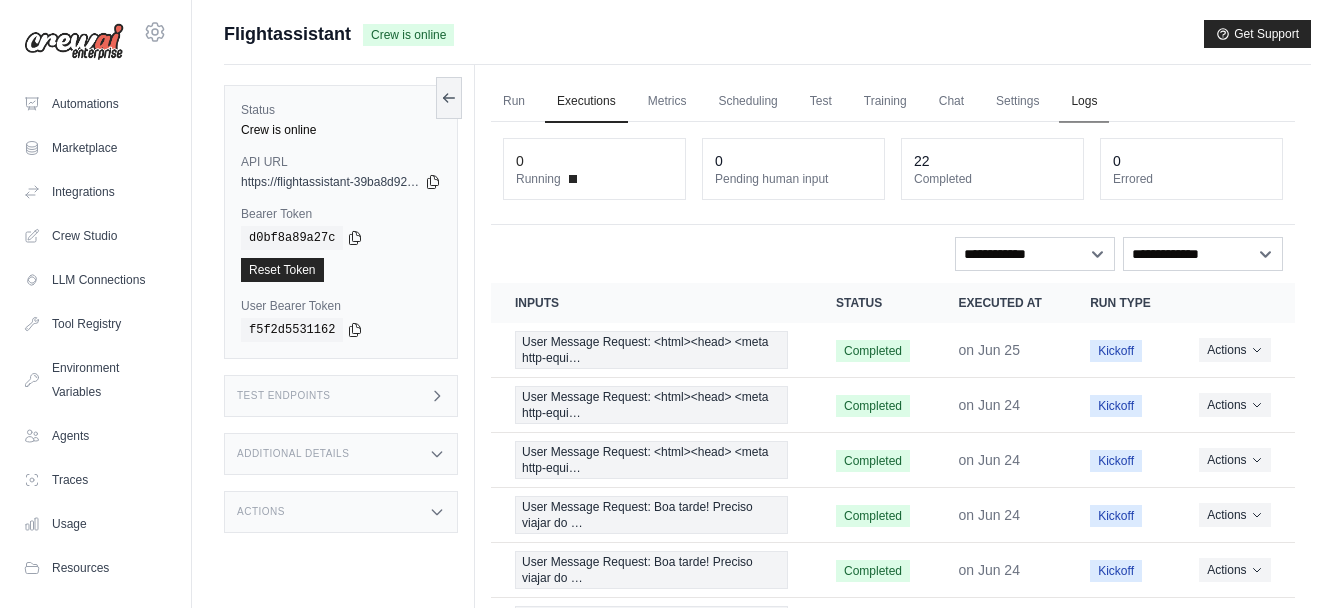 click on "Logs" at bounding box center [1084, 102] 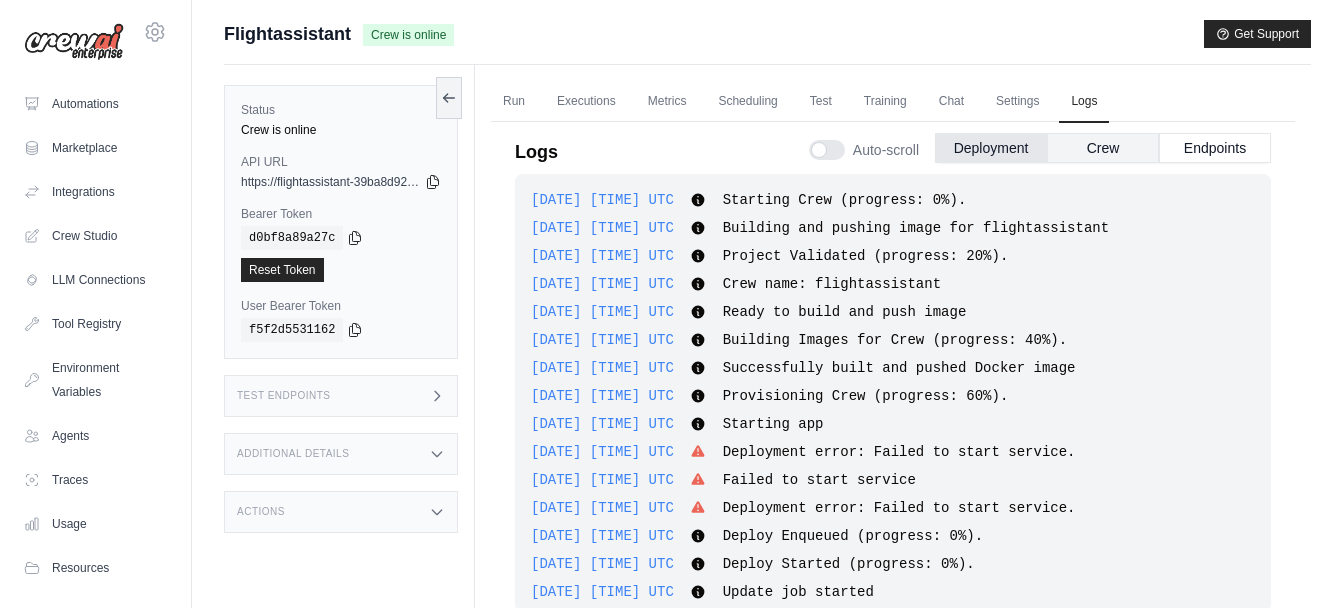 scroll, scrollTop: 770, scrollLeft: 0, axis: vertical 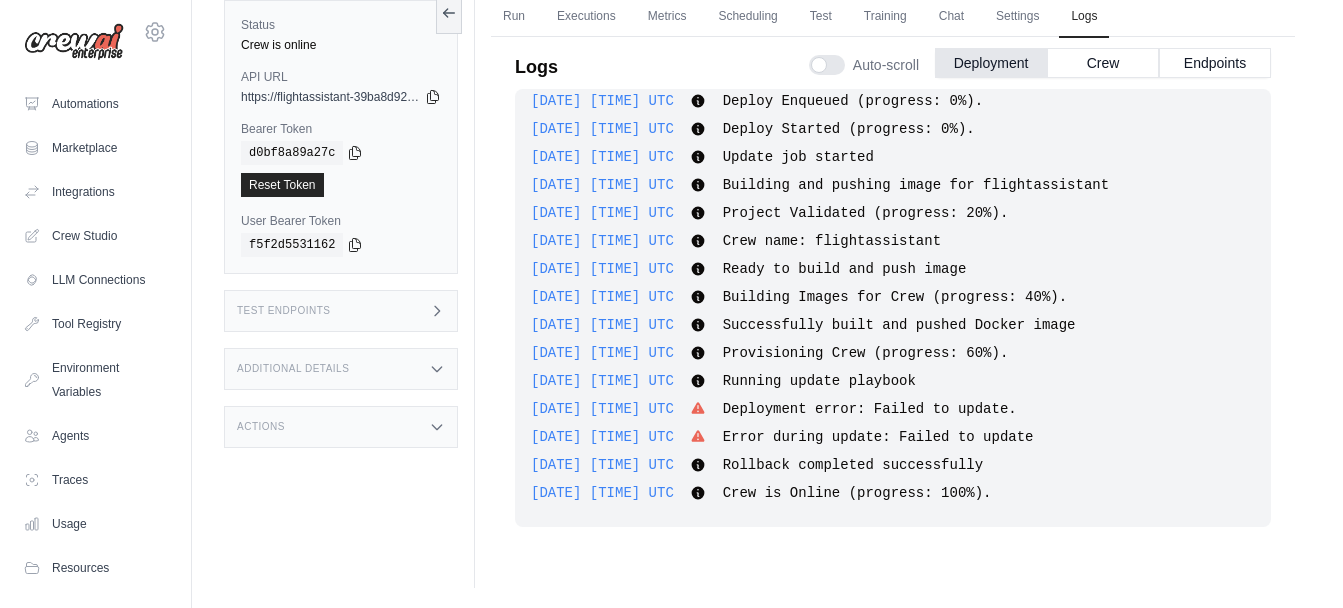 drag, startPoint x: 1028, startPoint y: 491, endPoint x: 679, endPoint y: 489, distance: 349.00574 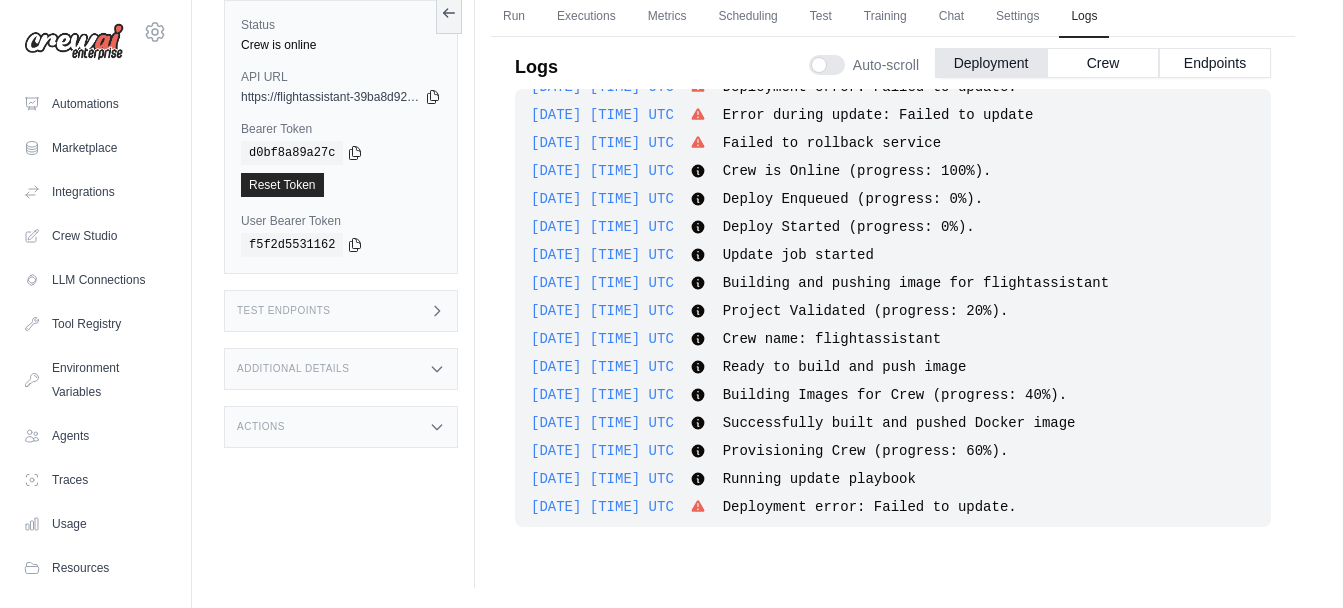 scroll, scrollTop: 770, scrollLeft: 0, axis: vertical 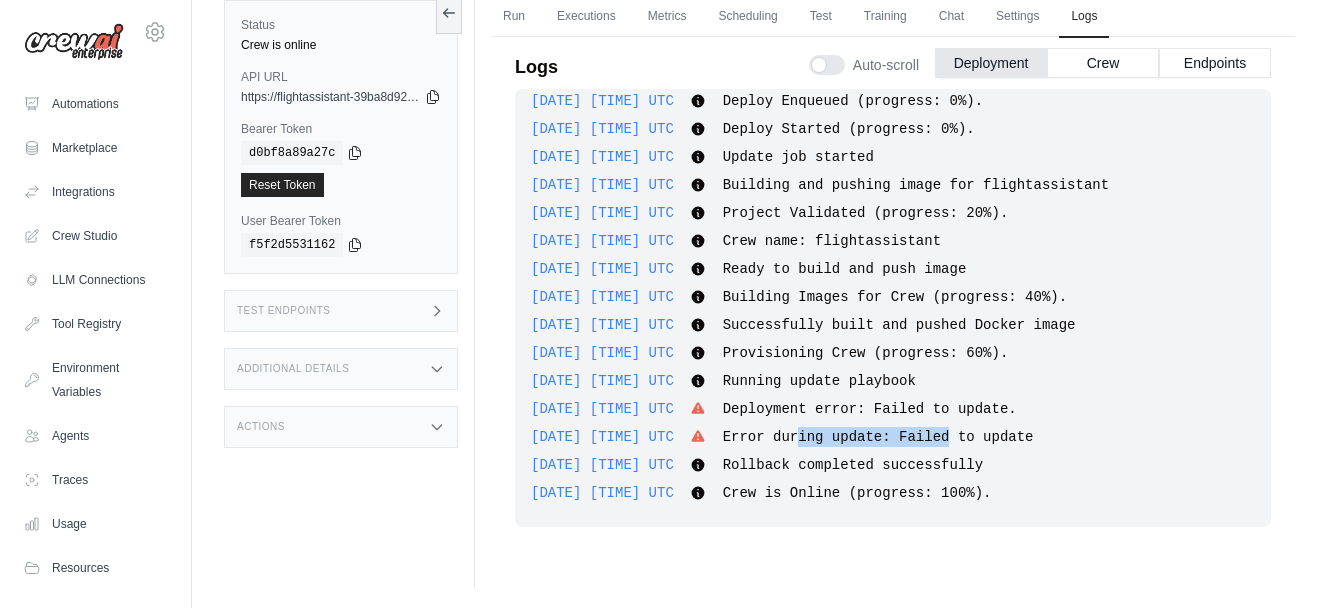 drag, startPoint x: 857, startPoint y: 433, endPoint x: 989, endPoint y: 436, distance: 132.03409 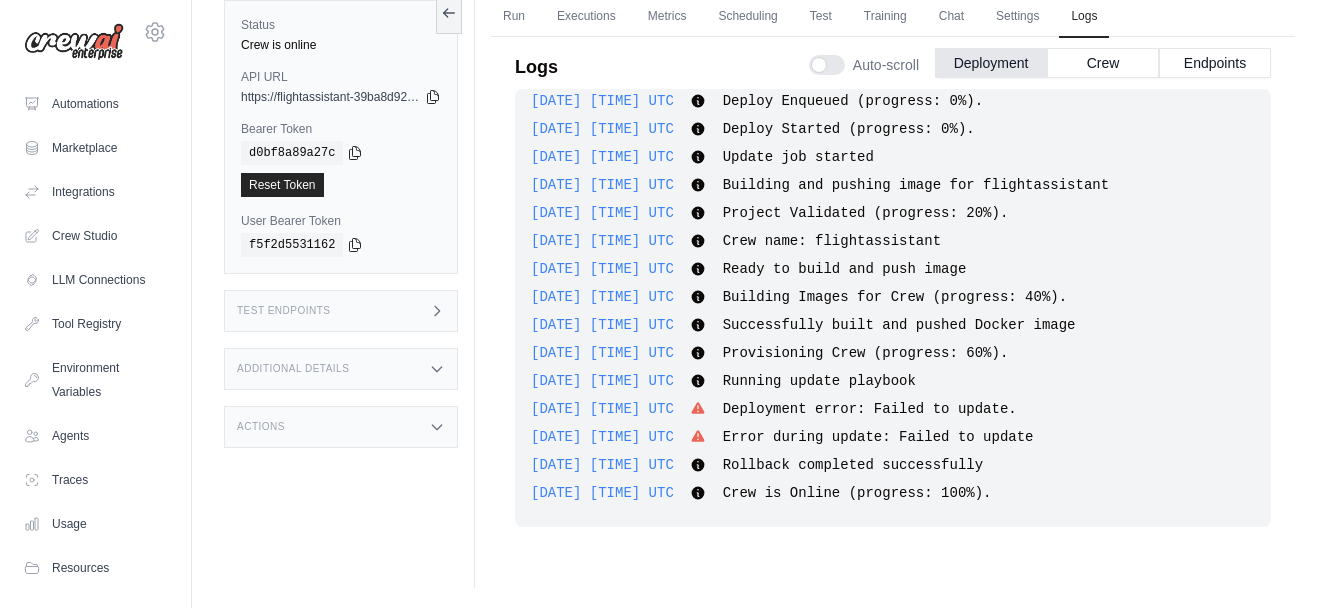 drag, startPoint x: 989, startPoint y: 436, endPoint x: 1120, endPoint y: 459, distance: 133.00375 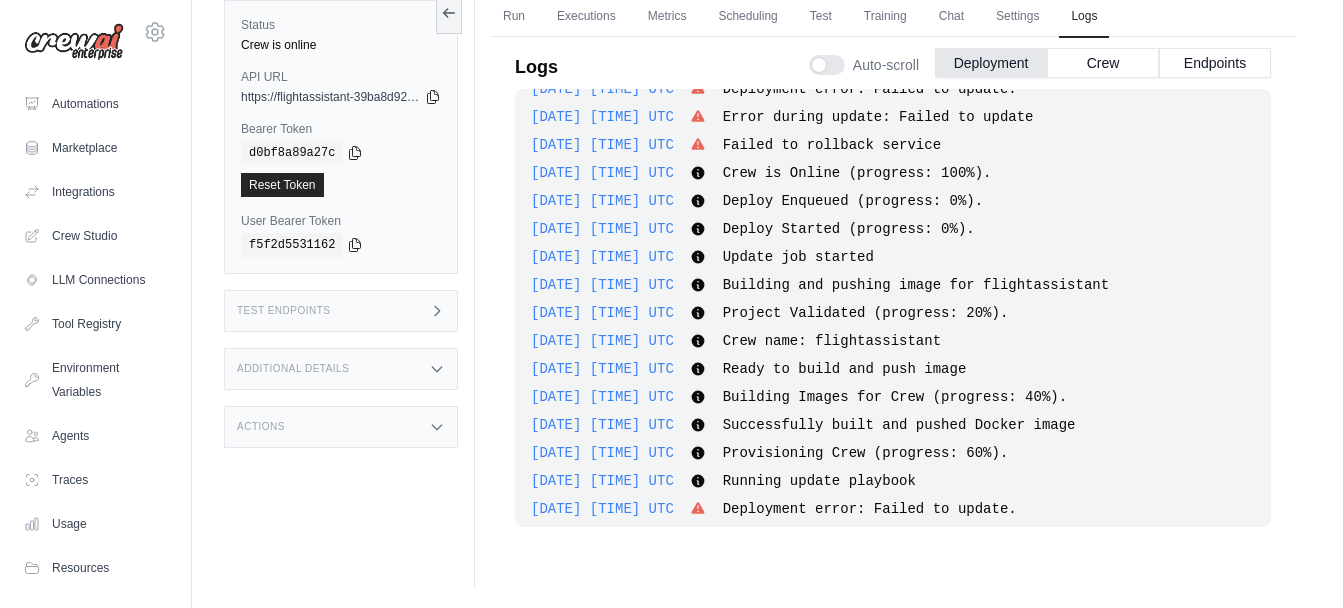 scroll, scrollTop: 770, scrollLeft: 0, axis: vertical 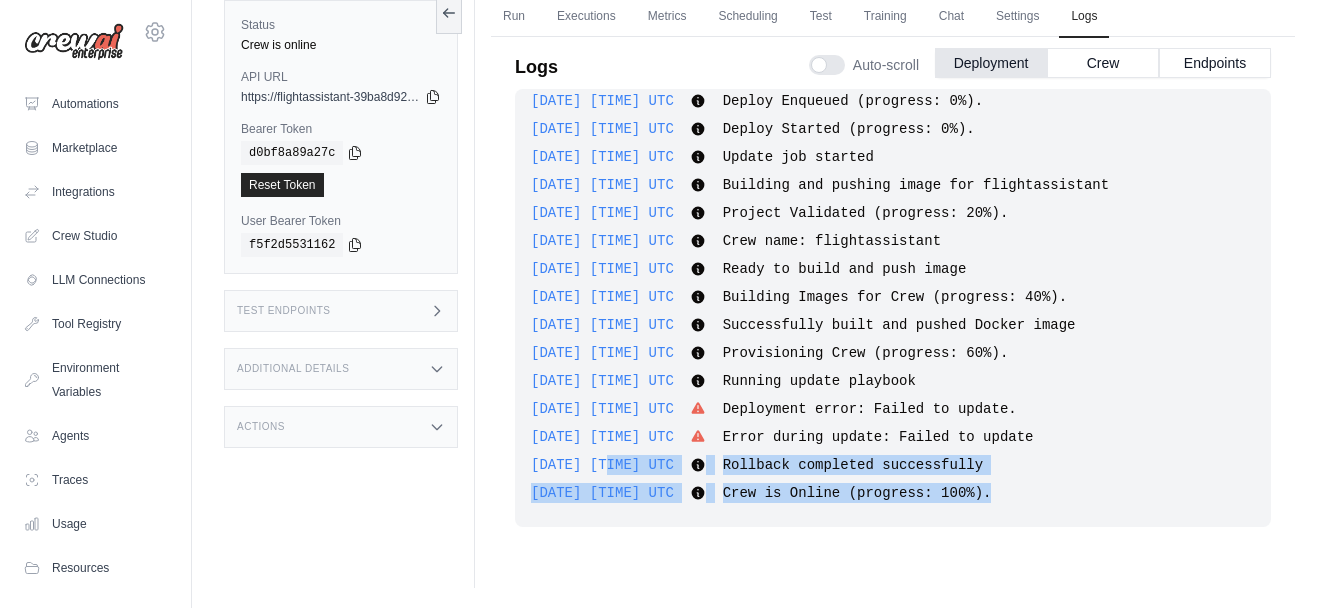 drag, startPoint x: 1015, startPoint y: 506, endPoint x: 604, endPoint y: 446, distance: 415.35648 